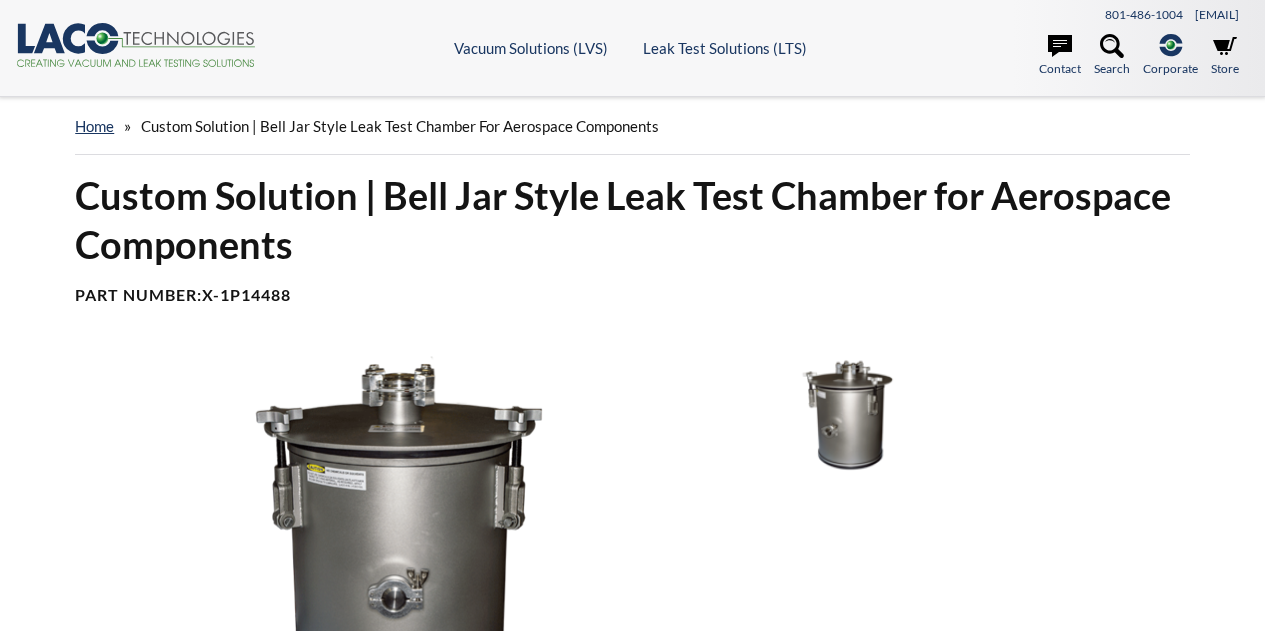 scroll, scrollTop: 0, scrollLeft: 0, axis: both 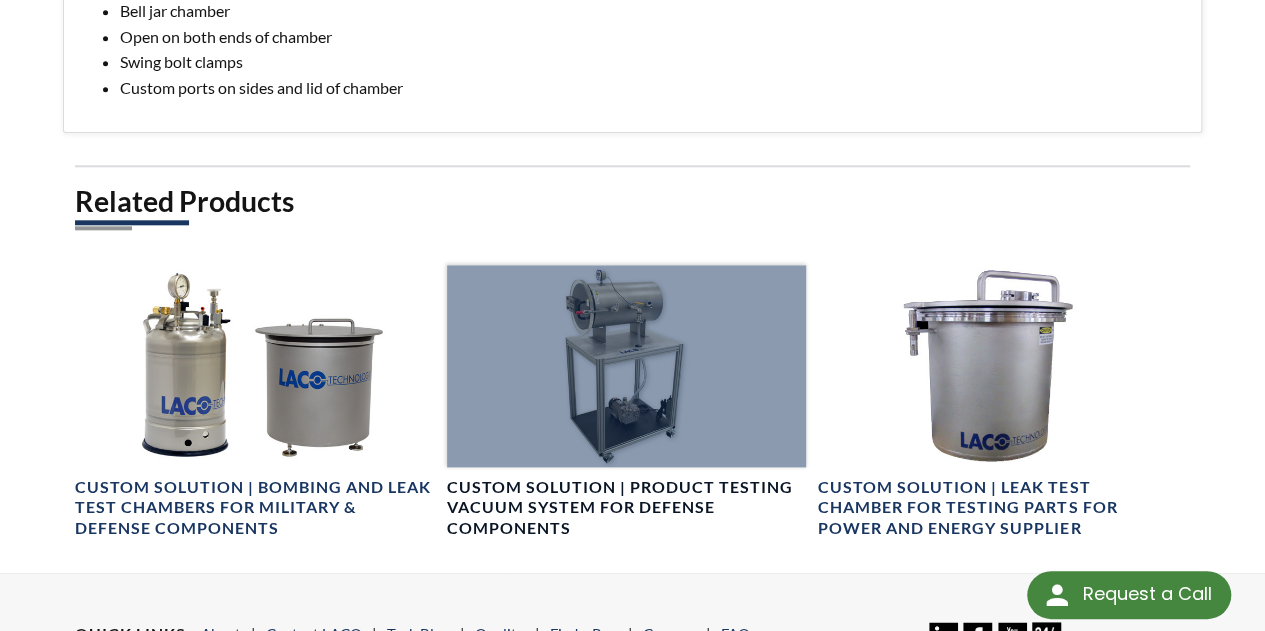 click at bounding box center [626, 366] 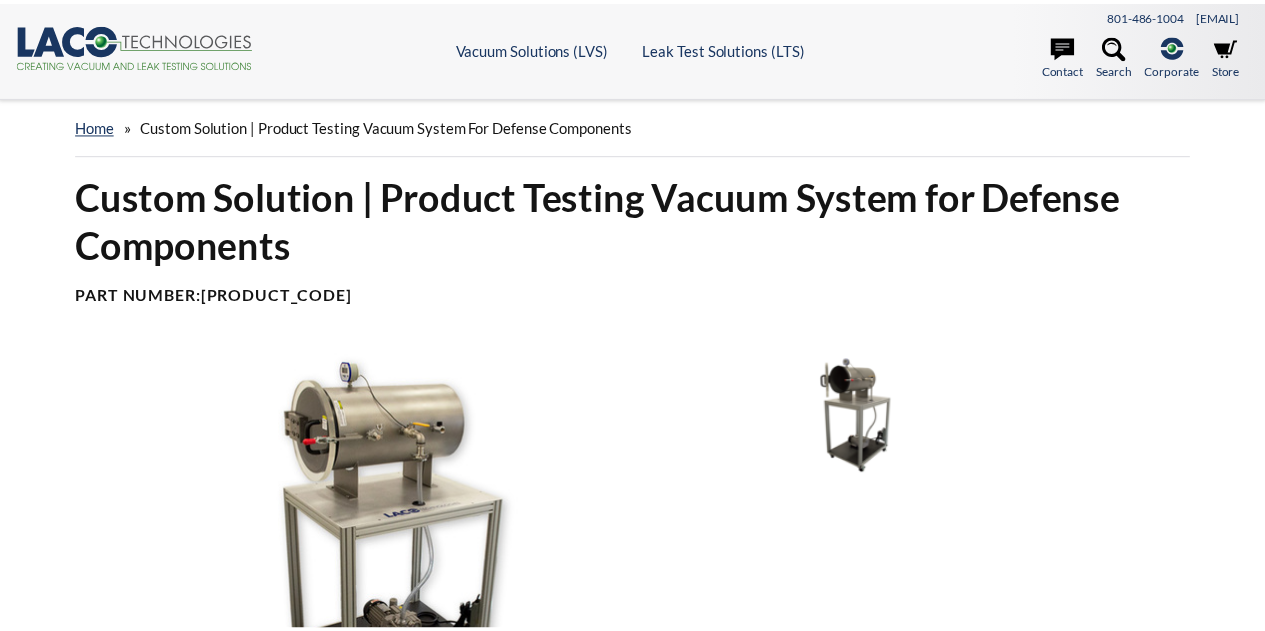 scroll, scrollTop: 0, scrollLeft: 0, axis: both 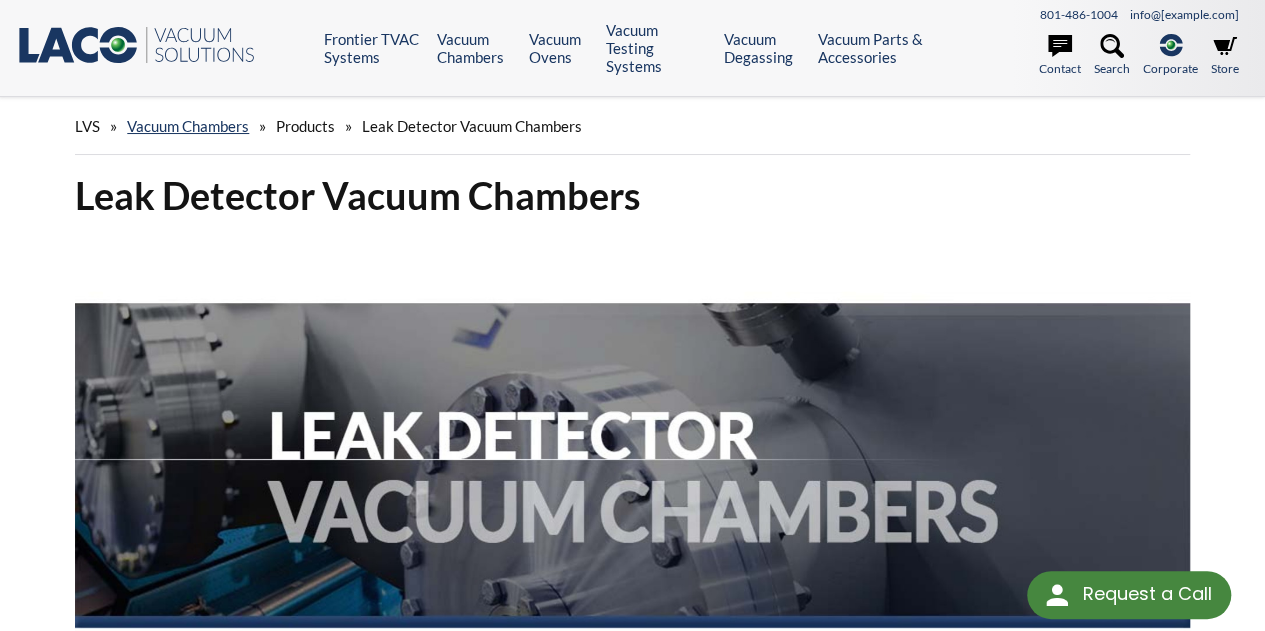 select 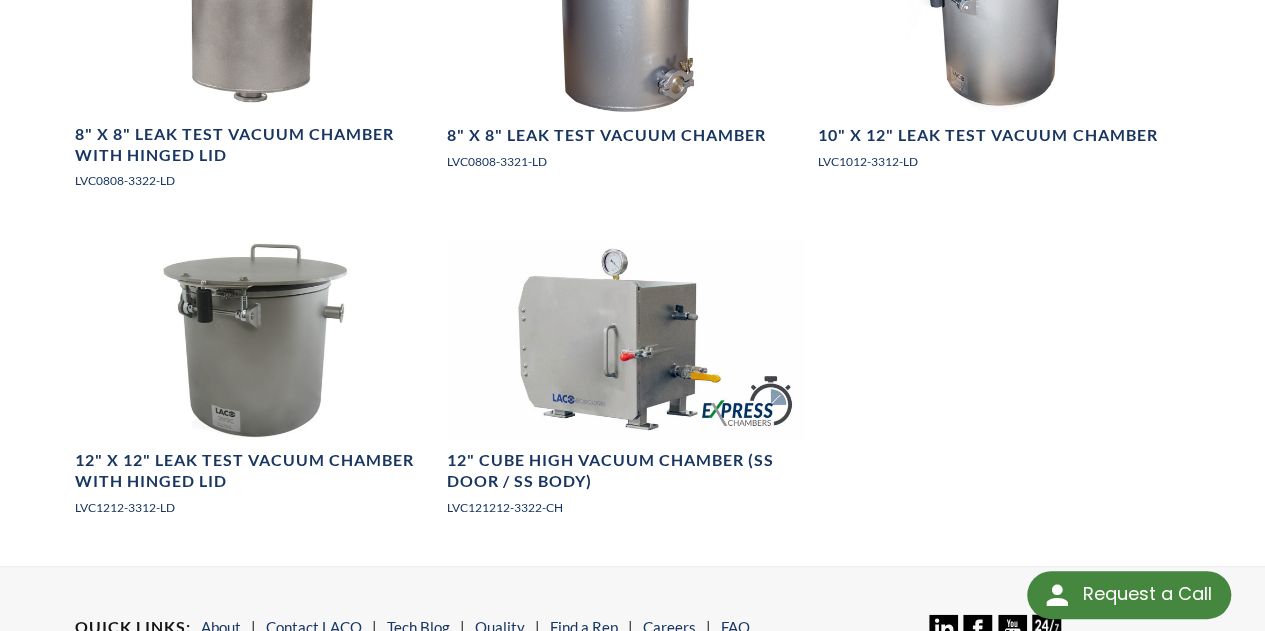 scroll, scrollTop: 2000, scrollLeft: 0, axis: vertical 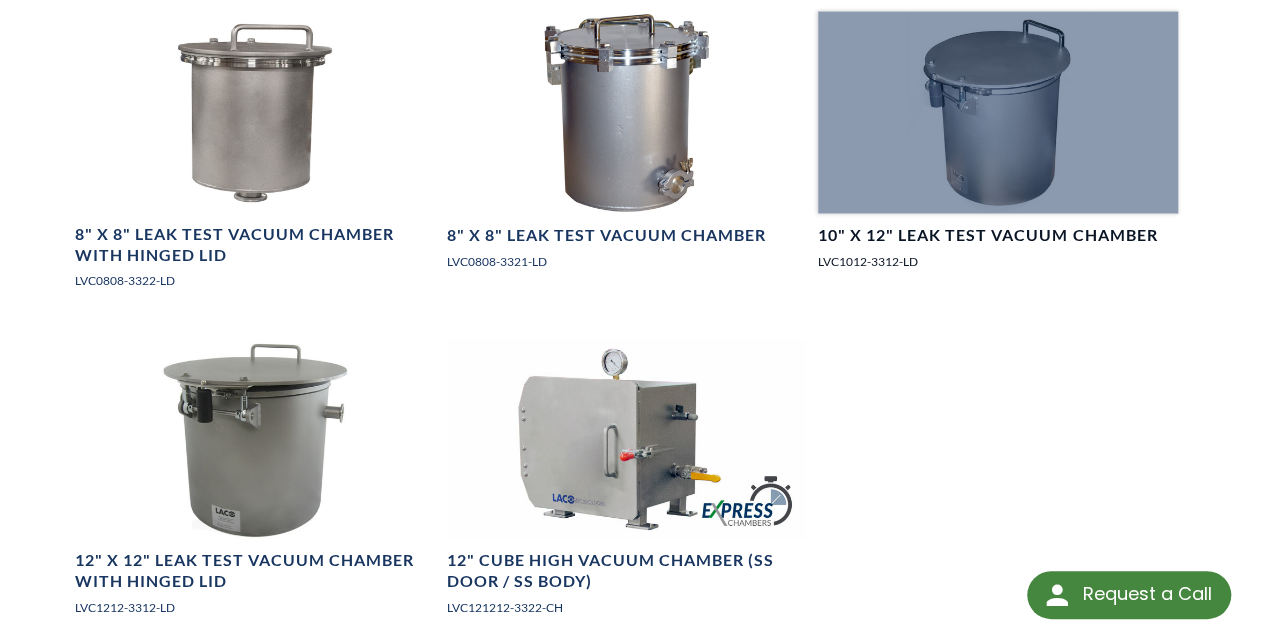 click at bounding box center (997, 113) 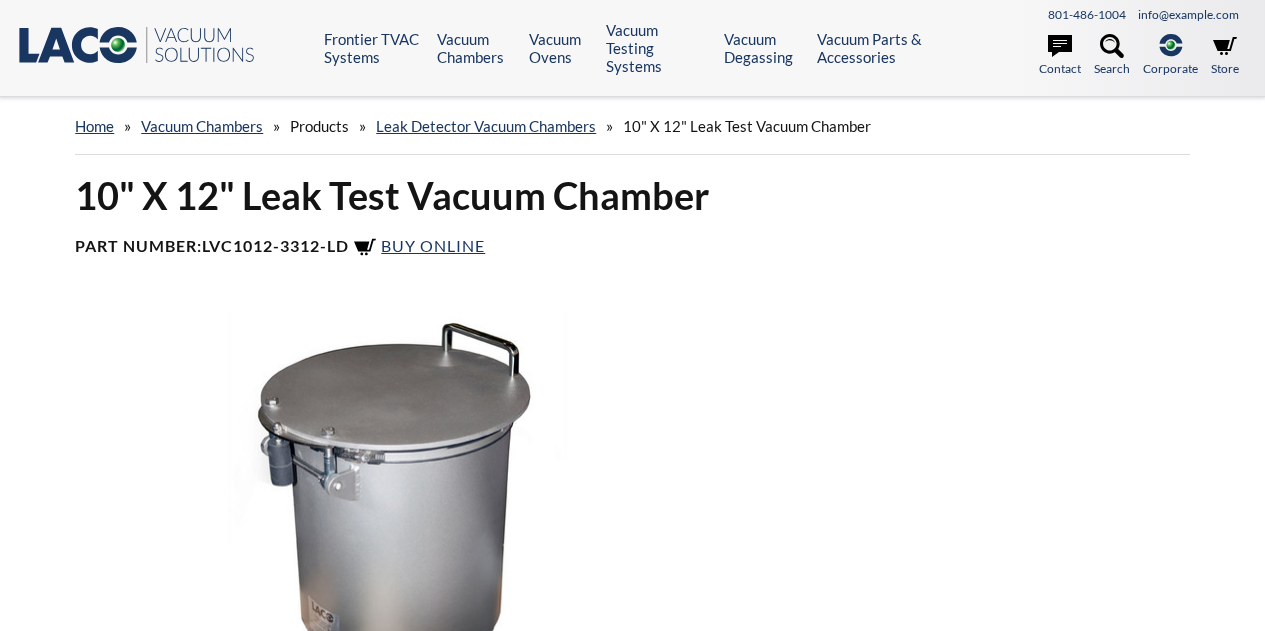 scroll, scrollTop: 0, scrollLeft: 0, axis: both 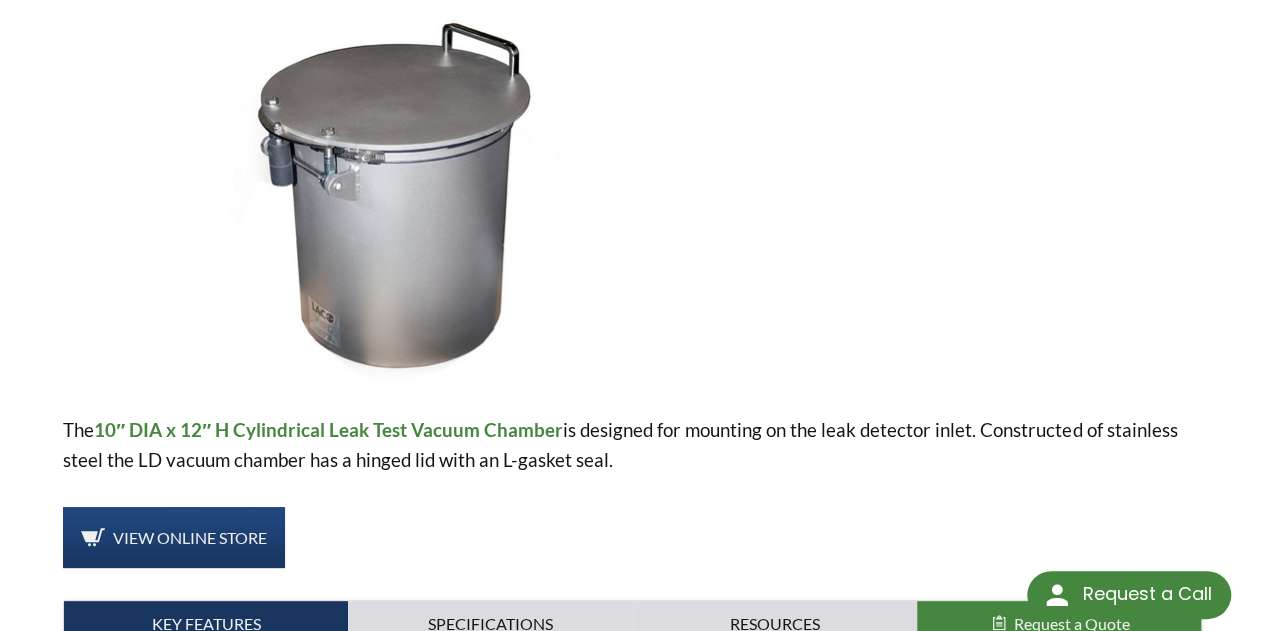 click at bounding box center [396, 195] 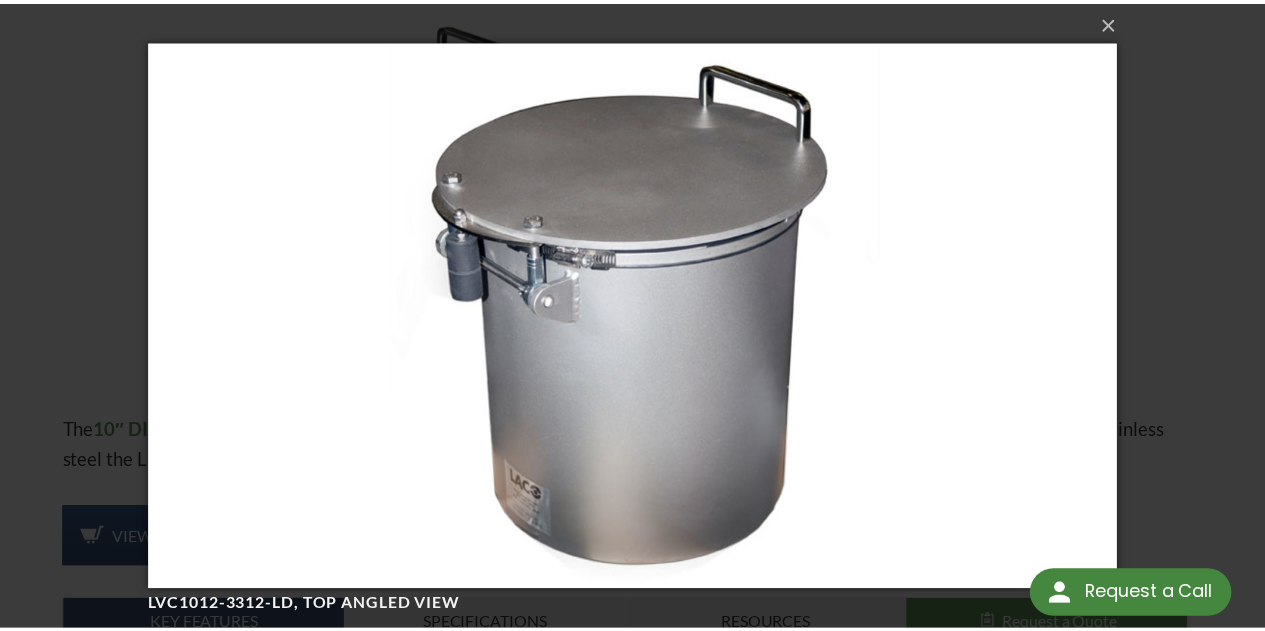scroll, scrollTop: 0, scrollLeft: 0, axis: both 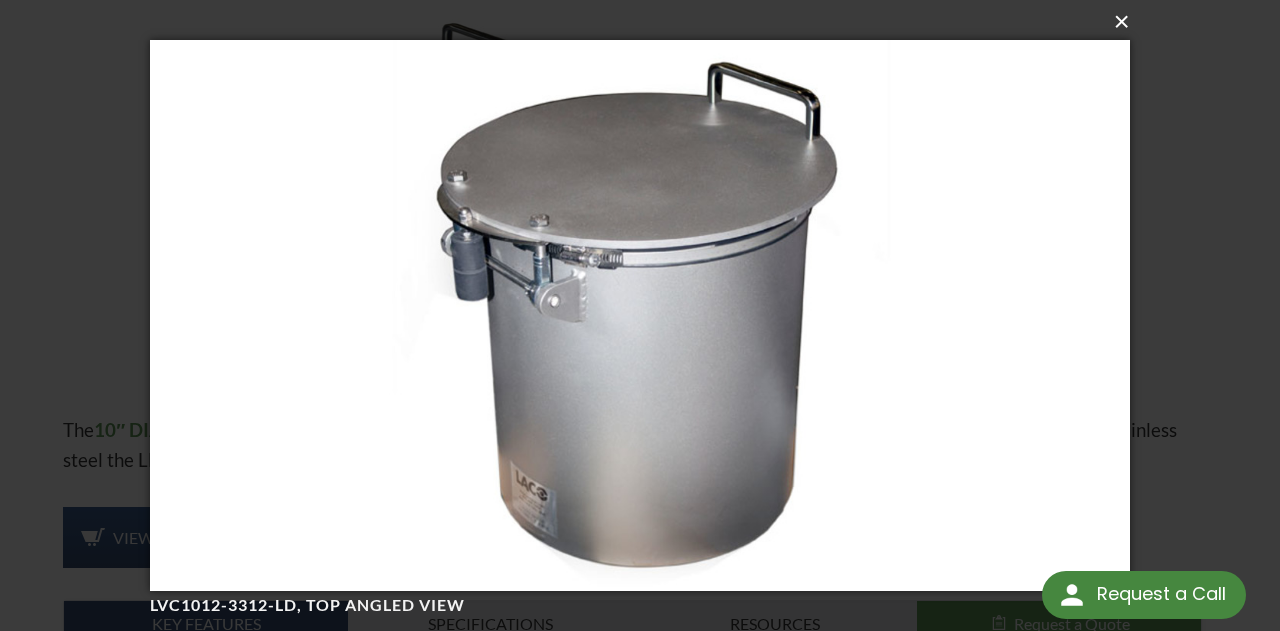 click on "×" at bounding box center [646, 22] 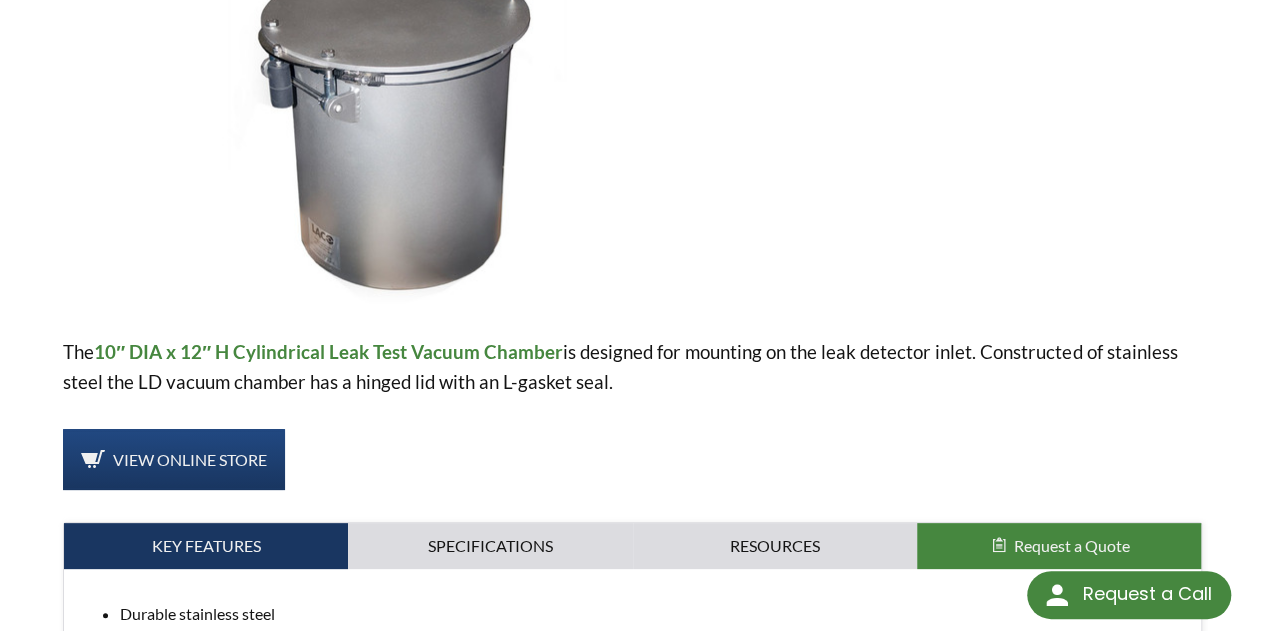 scroll, scrollTop: 500, scrollLeft: 0, axis: vertical 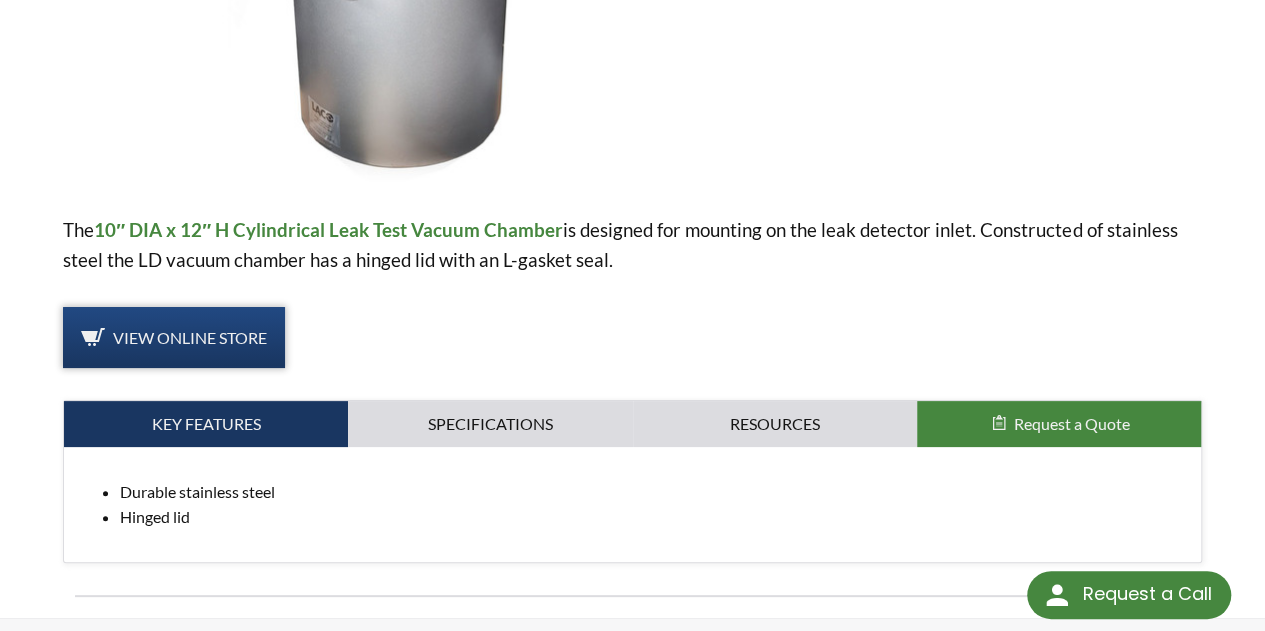click on "View Online Store" at bounding box center [174, 338] 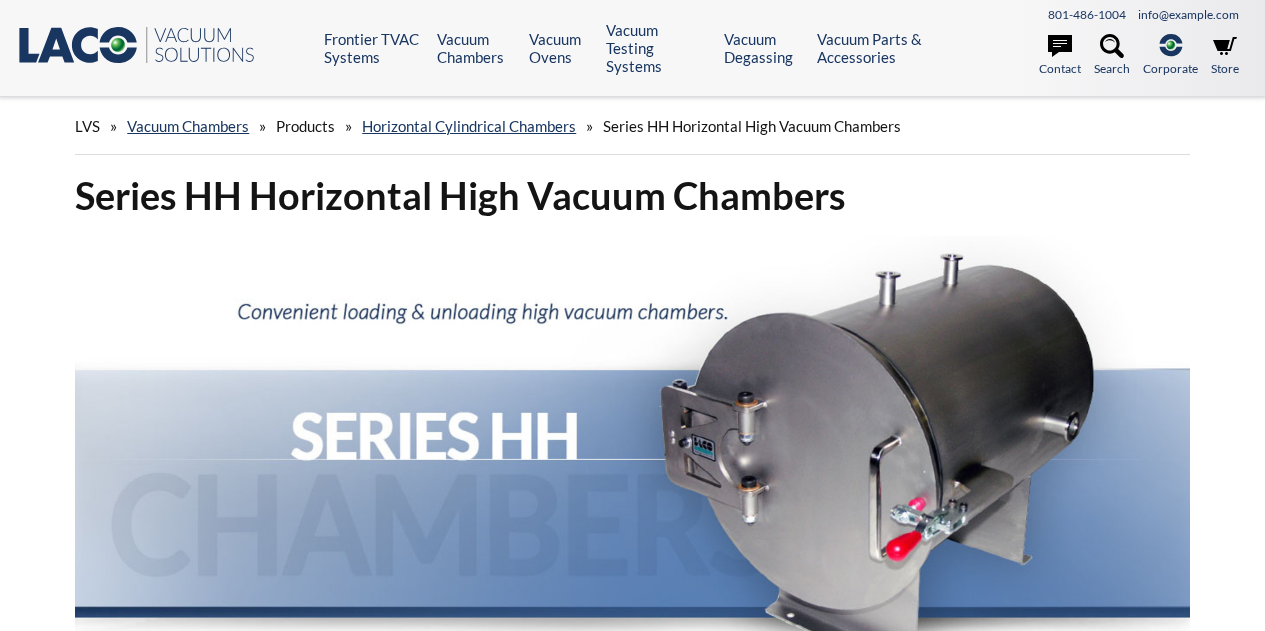 scroll, scrollTop: 0, scrollLeft: 0, axis: both 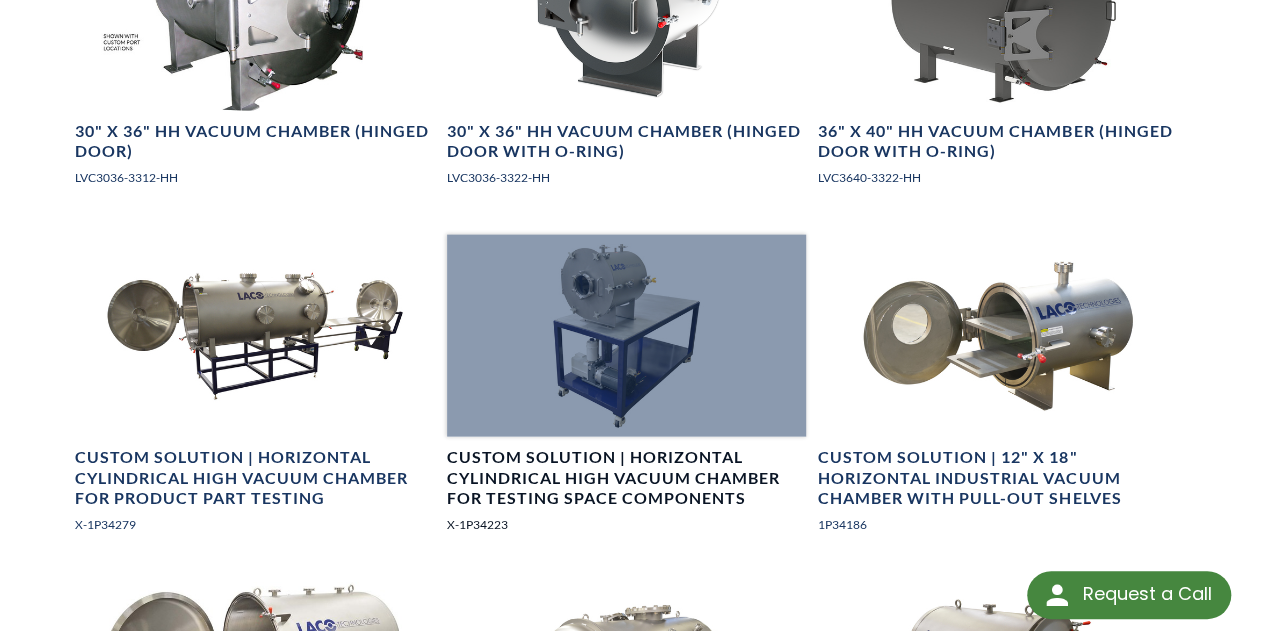 click at bounding box center (626, 336) 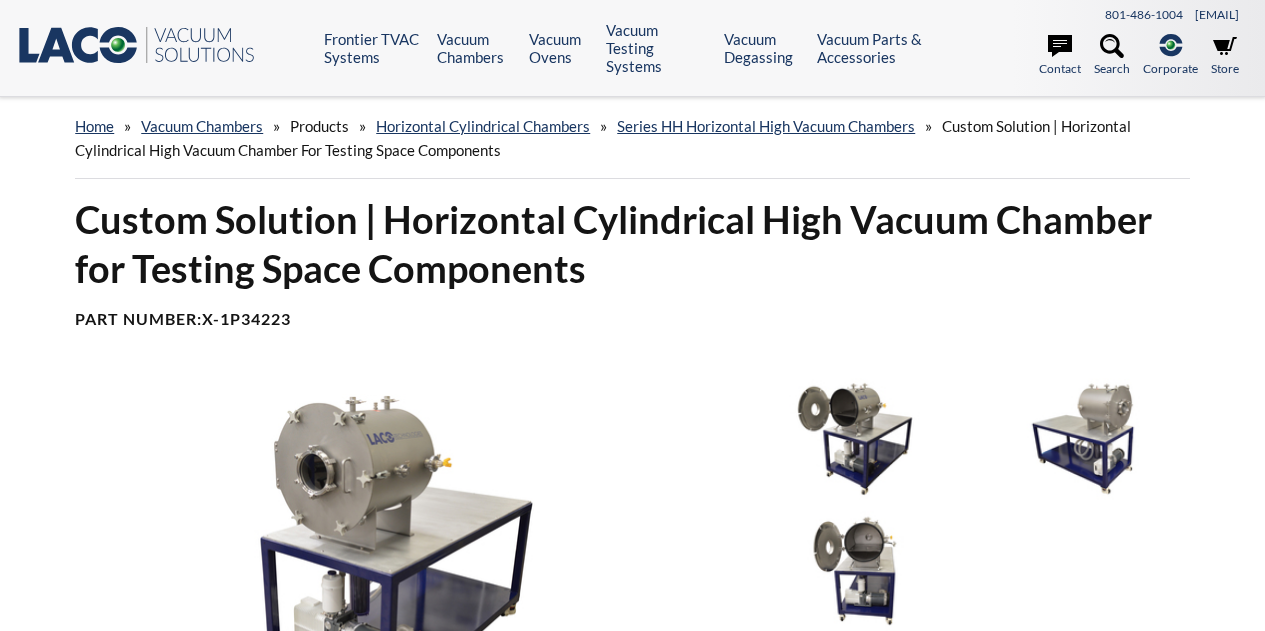 scroll, scrollTop: 0, scrollLeft: 0, axis: both 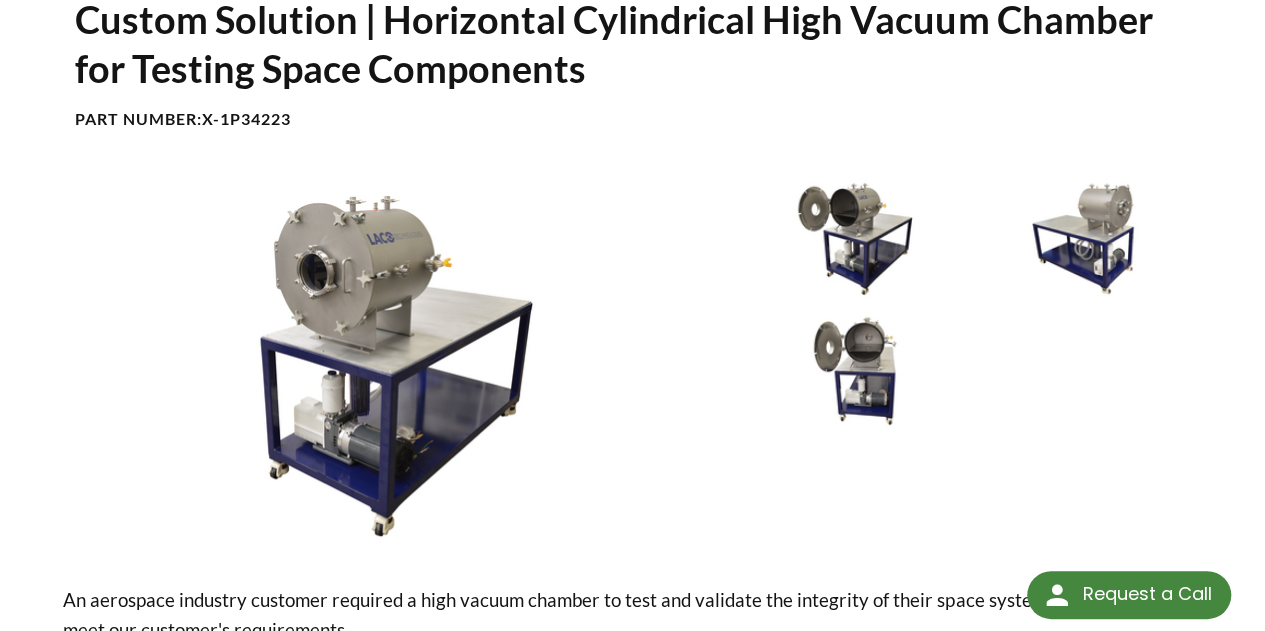 click at bounding box center [396, 365] 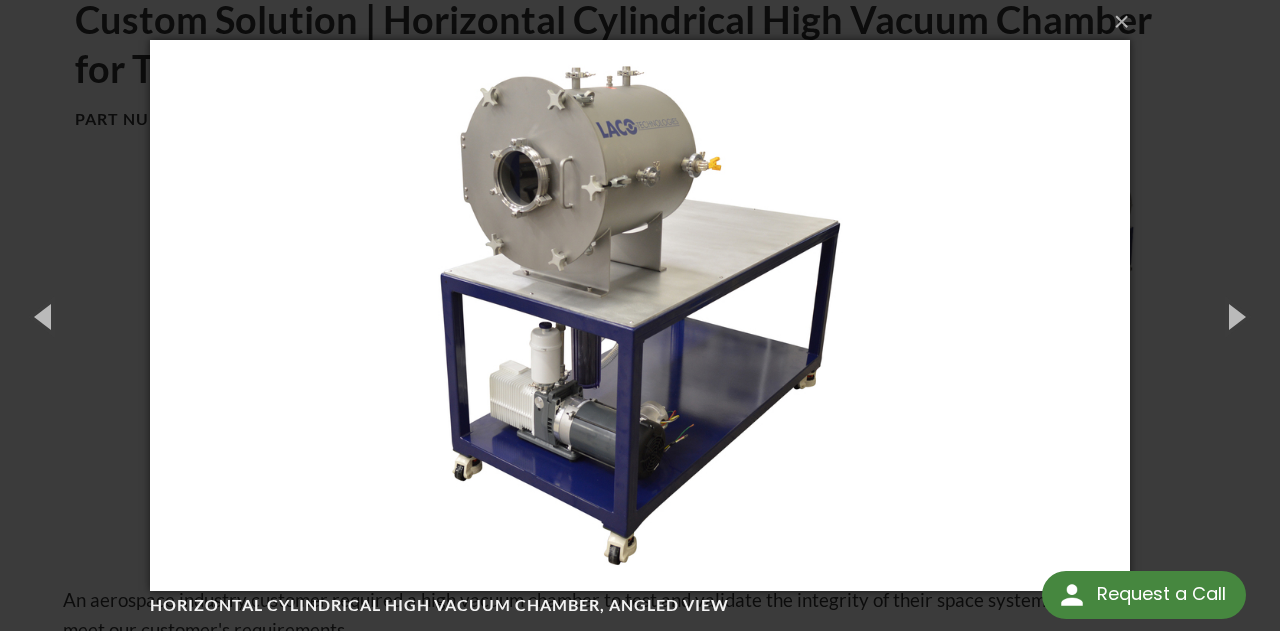 scroll, scrollTop: 0, scrollLeft: 0, axis: both 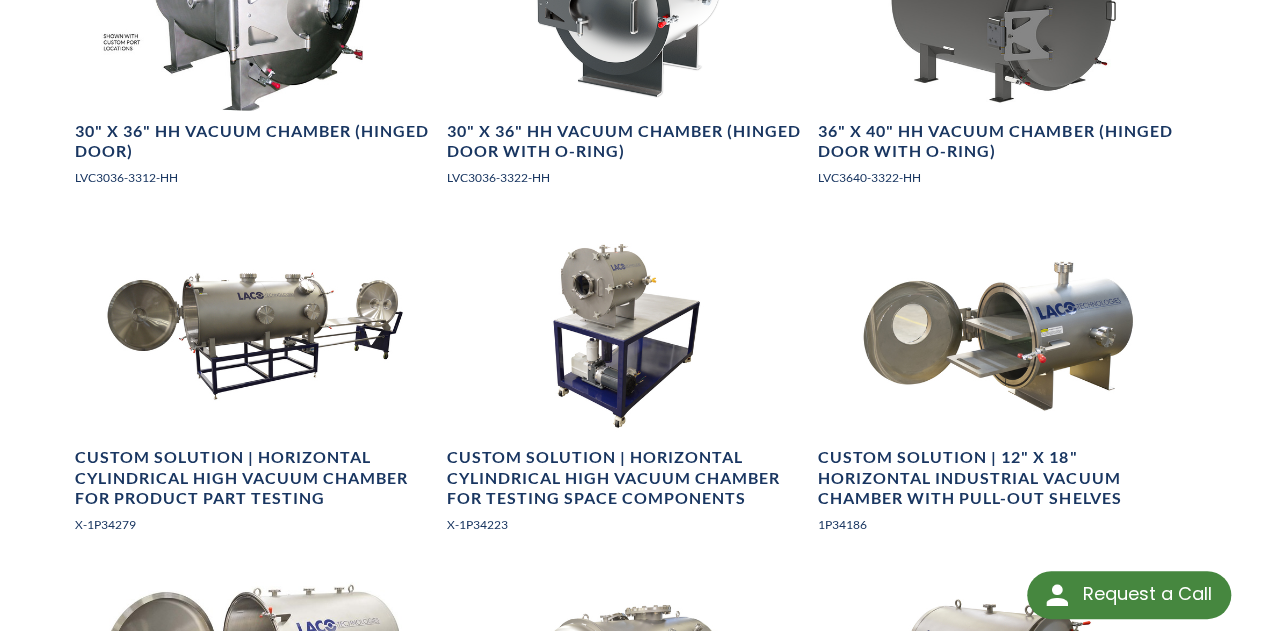 select 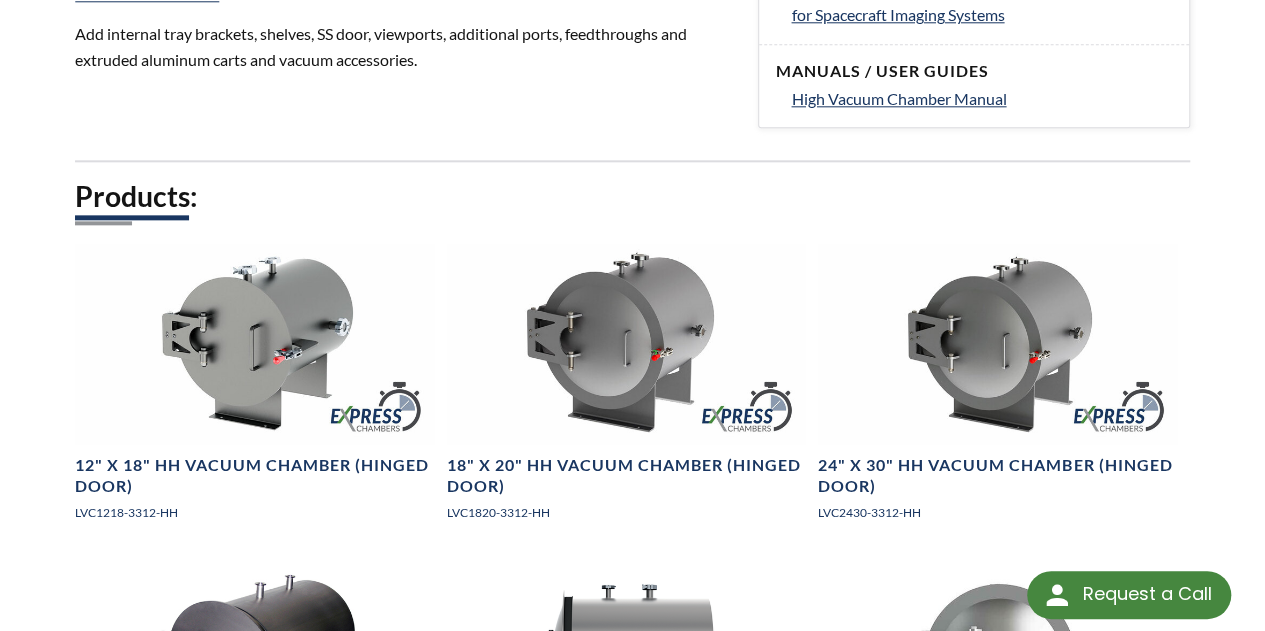 scroll, scrollTop: 1100, scrollLeft: 0, axis: vertical 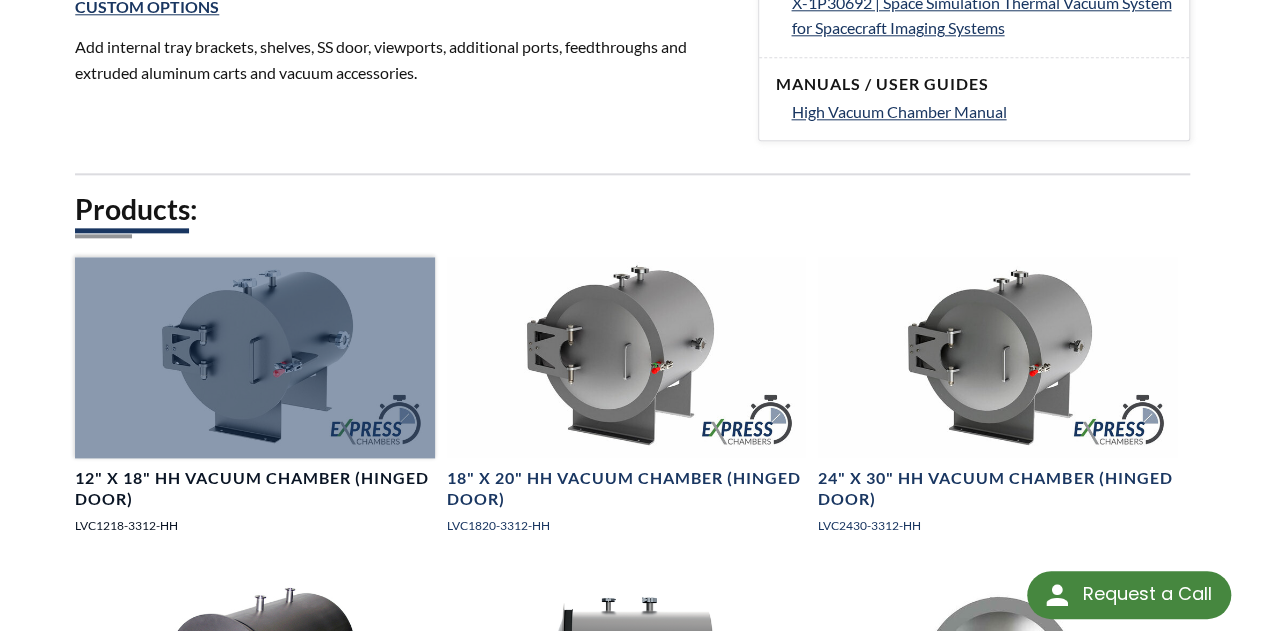 click at bounding box center (254, 358) 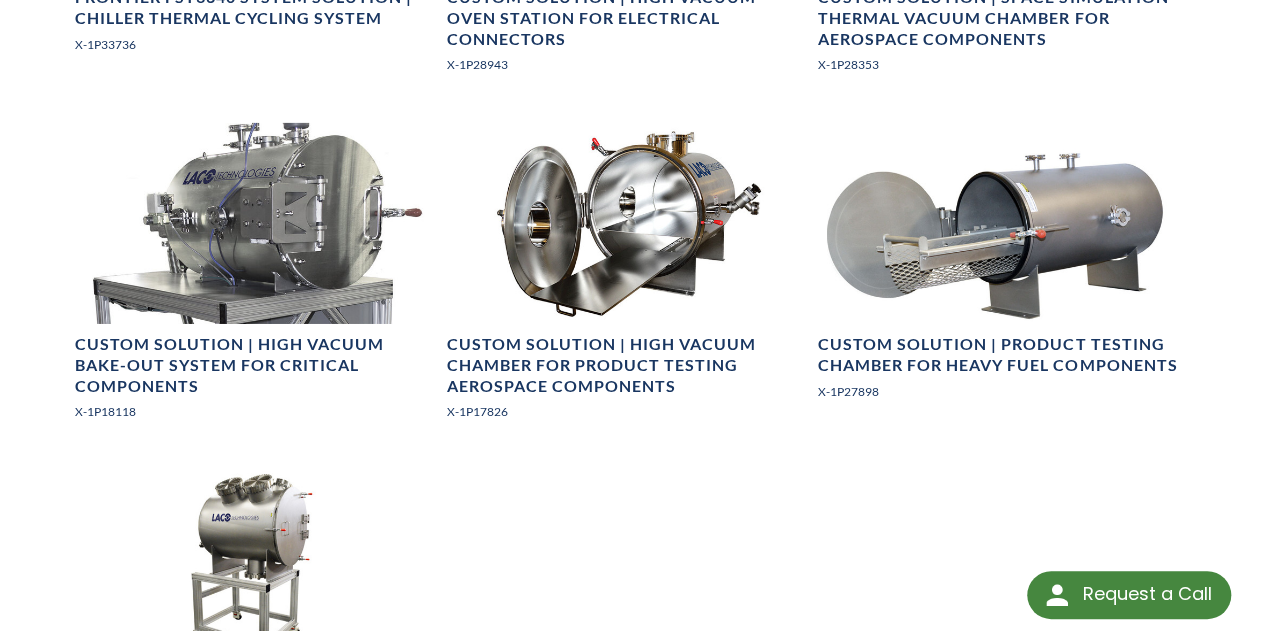 scroll, scrollTop: 3500, scrollLeft: 0, axis: vertical 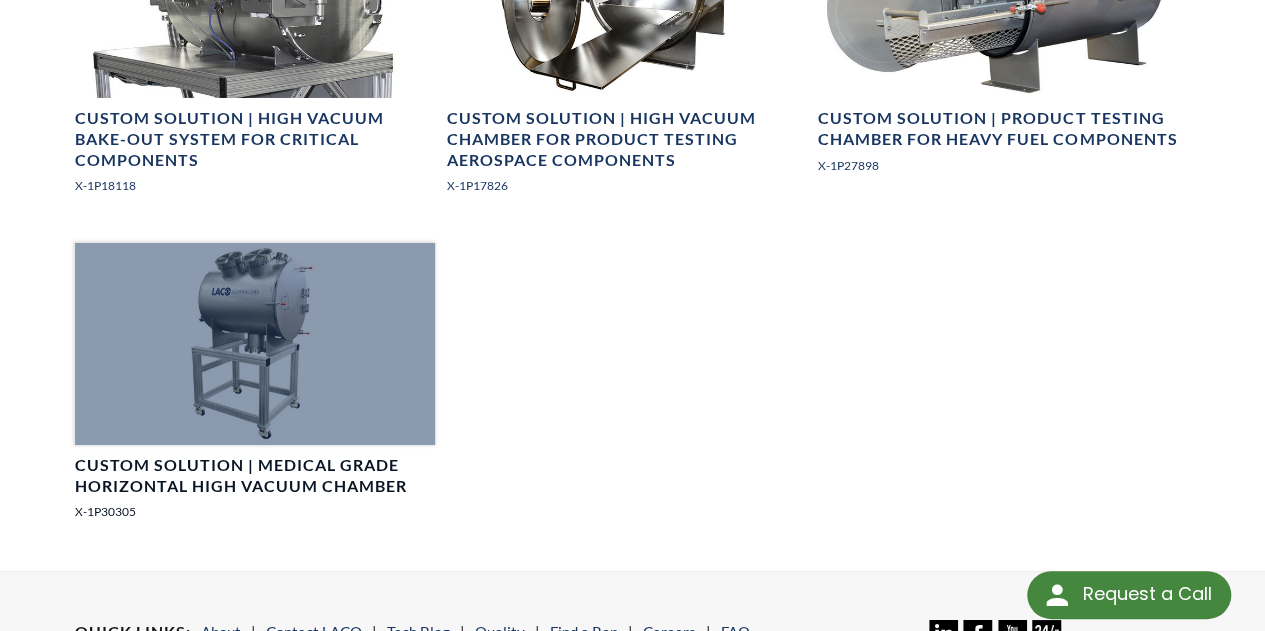click at bounding box center (254, 344) 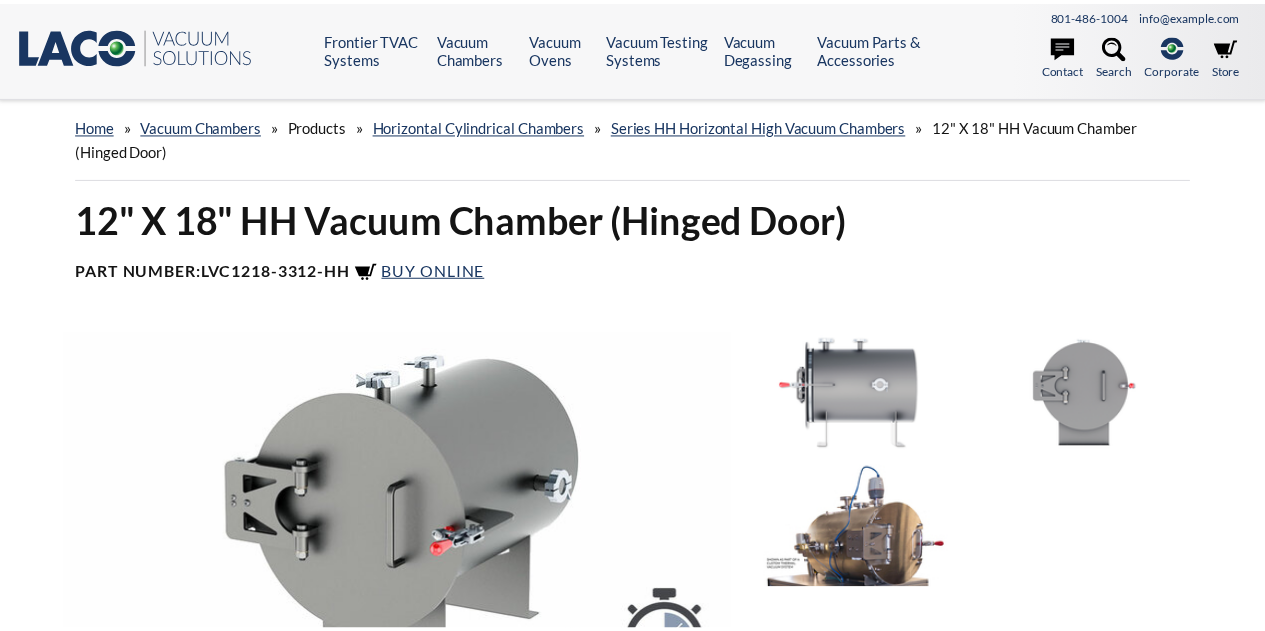 scroll, scrollTop: 0, scrollLeft: 0, axis: both 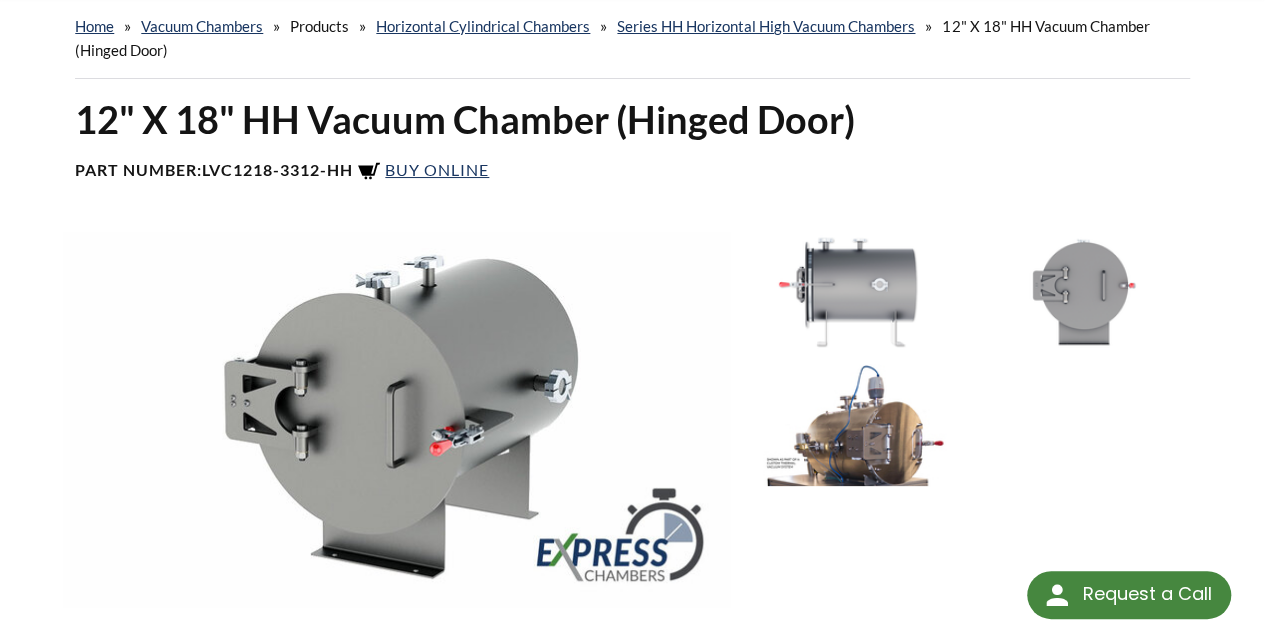 click at bounding box center (855, 425) 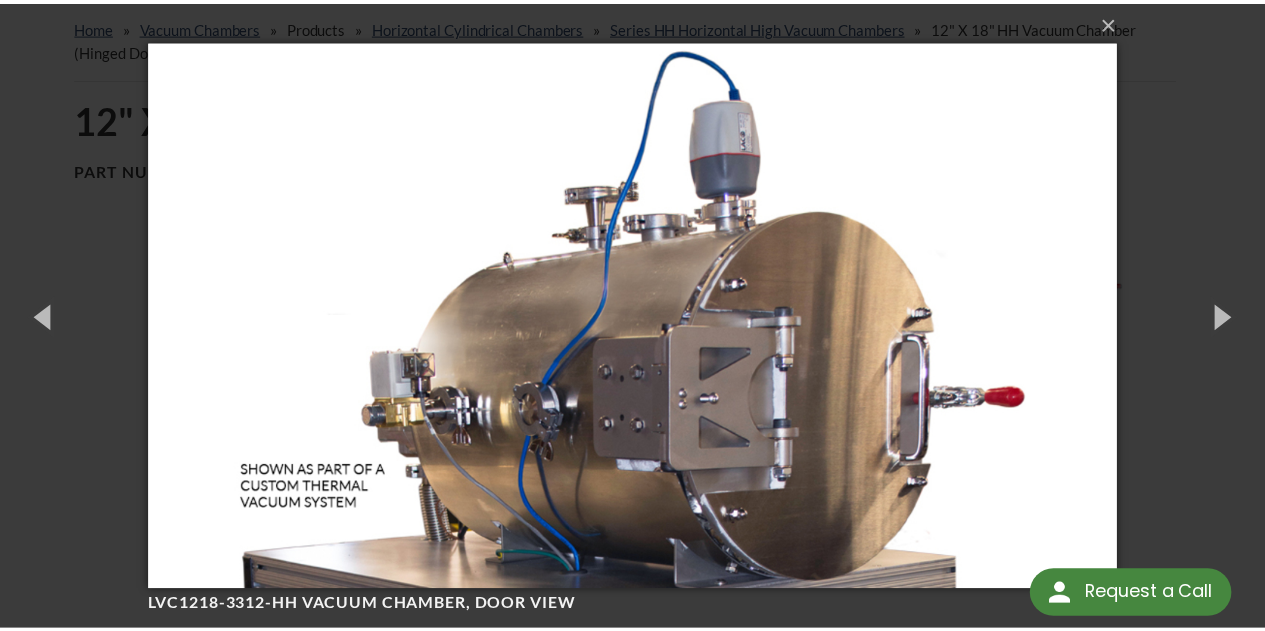 scroll, scrollTop: 0, scrollLeft: 0, axis: both 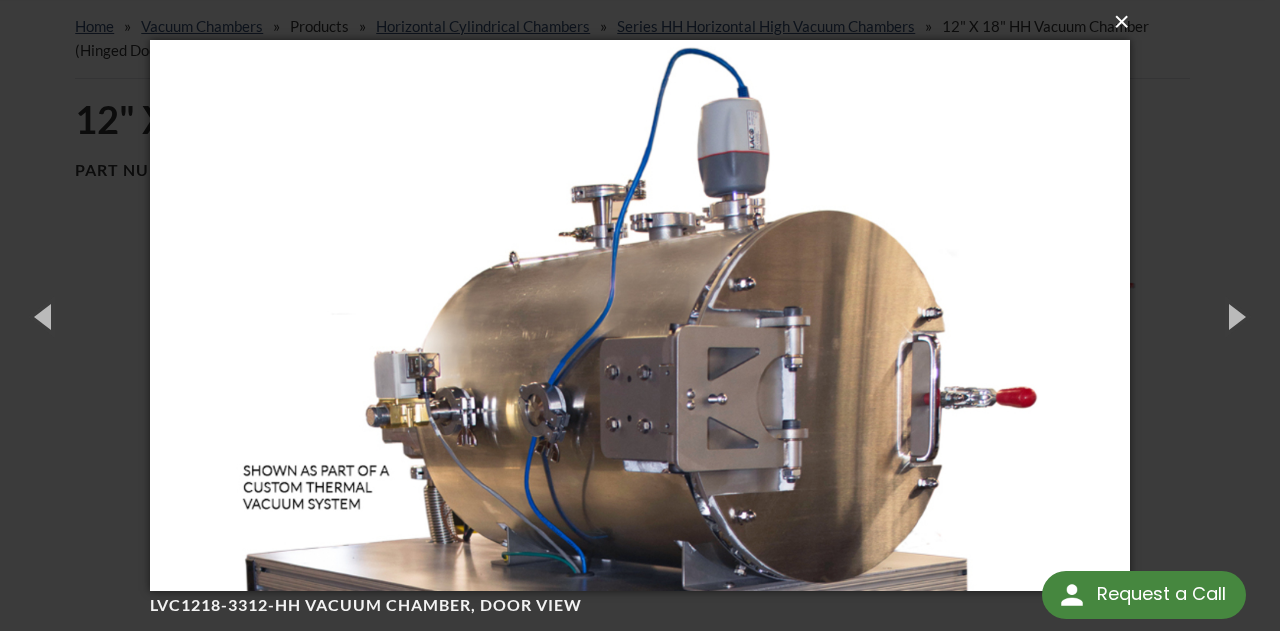 click on "×" at bounding box center (646, 22) 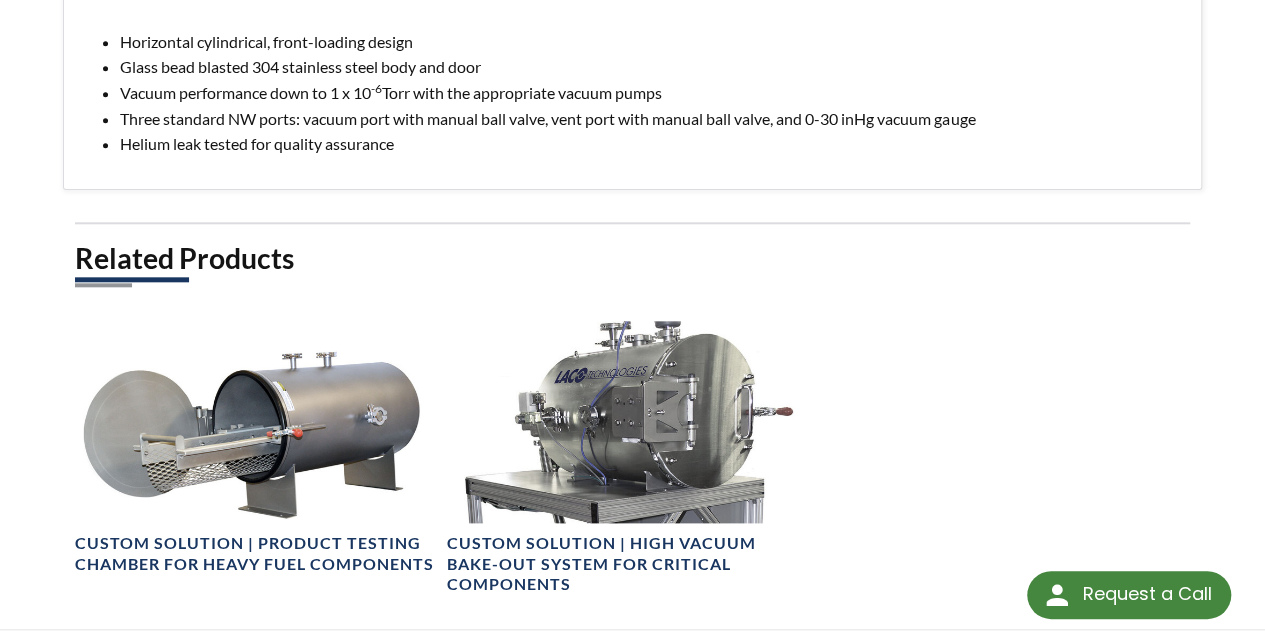 scroll, scrollTop: 1000, scrollLeft: 0, axis: vertical 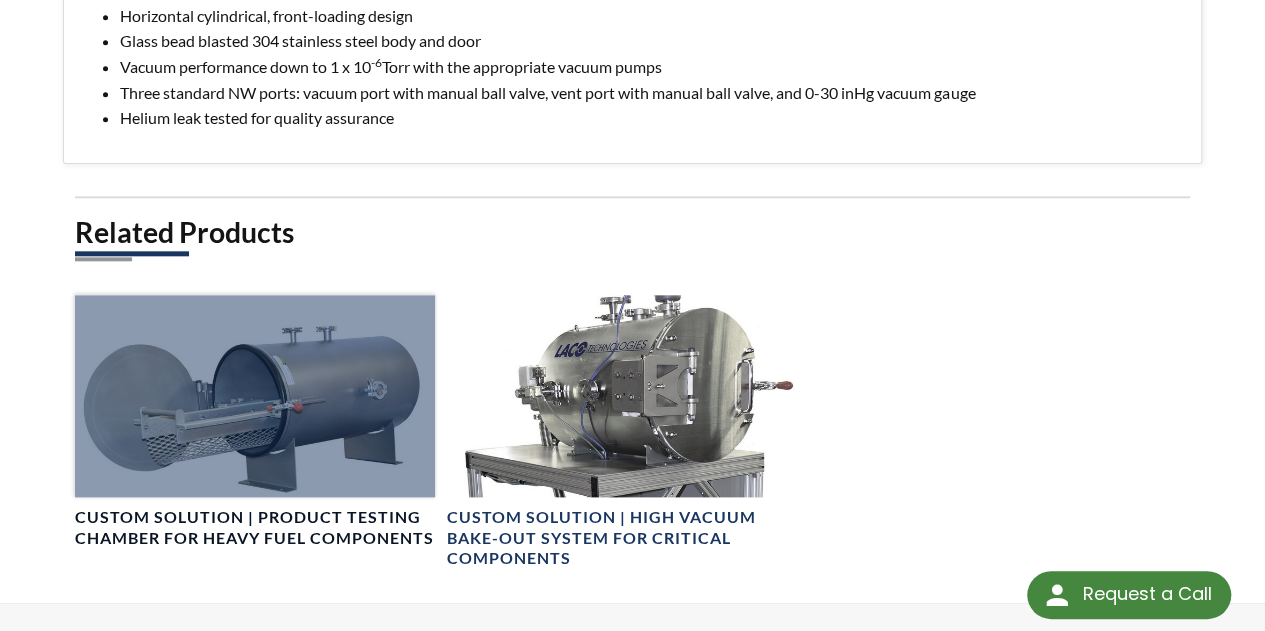 click at bounding box center (254, 396) 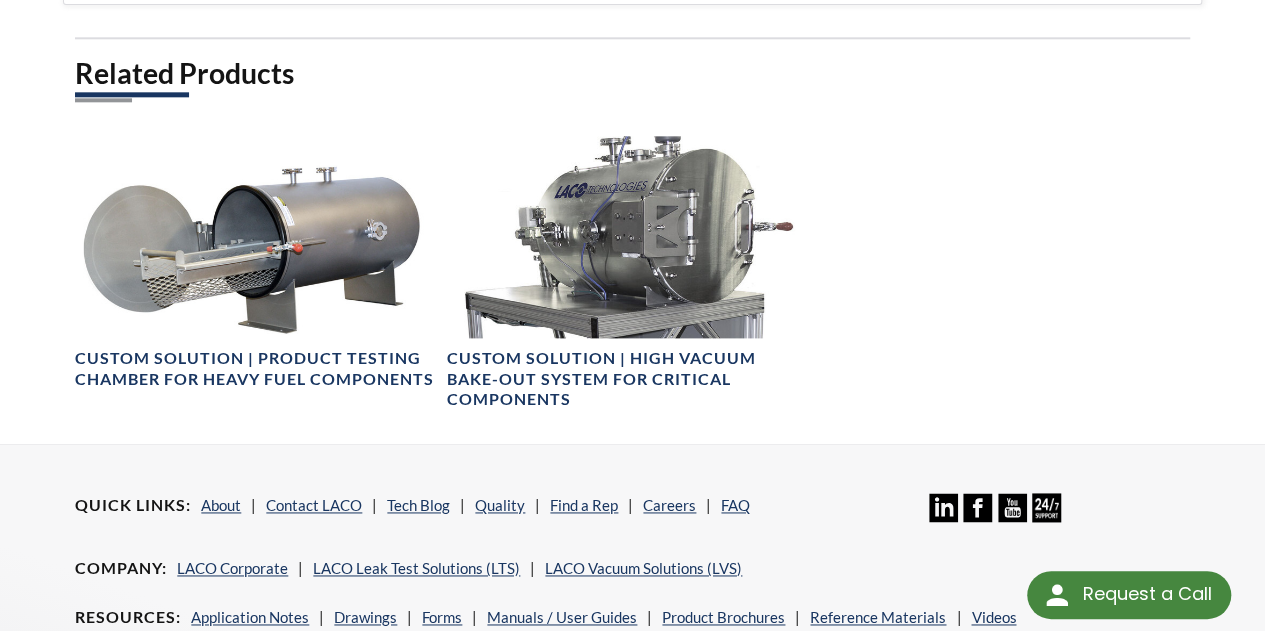 scroll, scrollTop: 939, scrollLeft: 0, axis: vertical 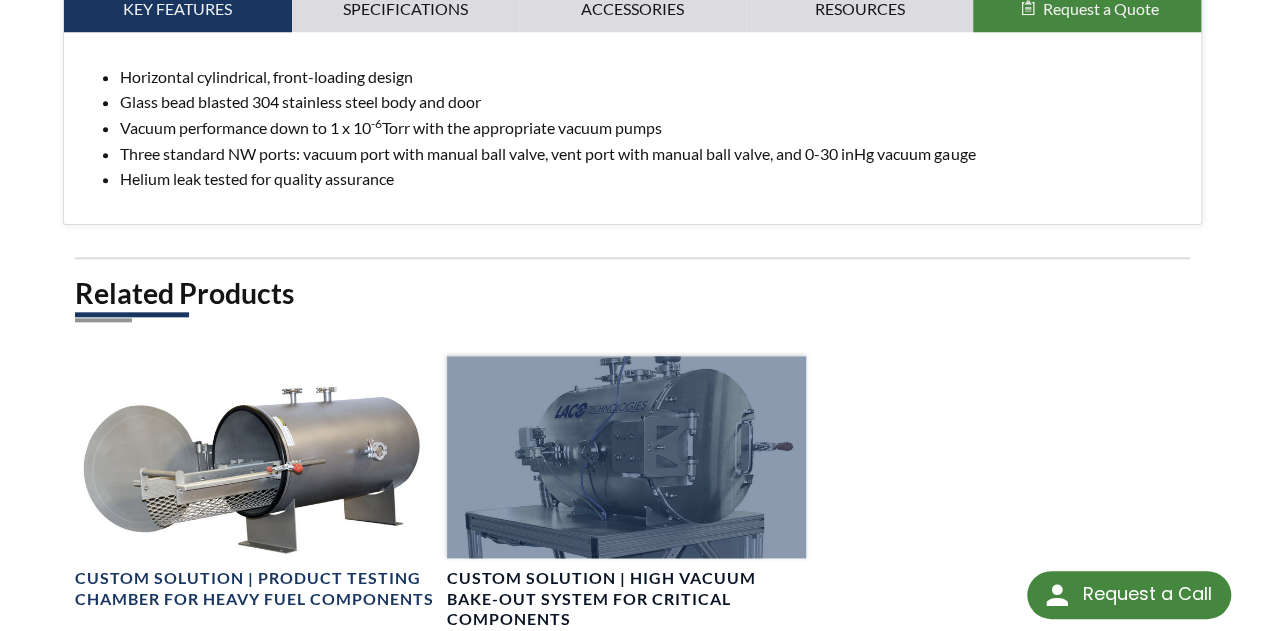 click at bounding box center (626, 457) 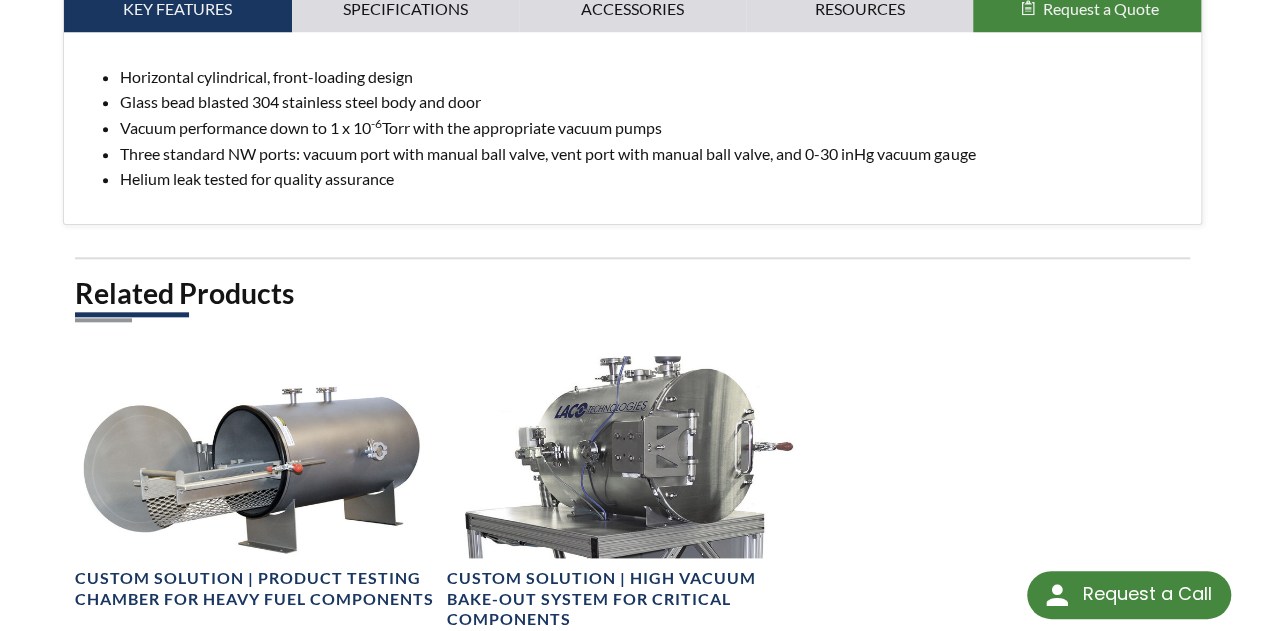 scroll, scrollTop: 934, scrollLeft: 0, axis: vertical 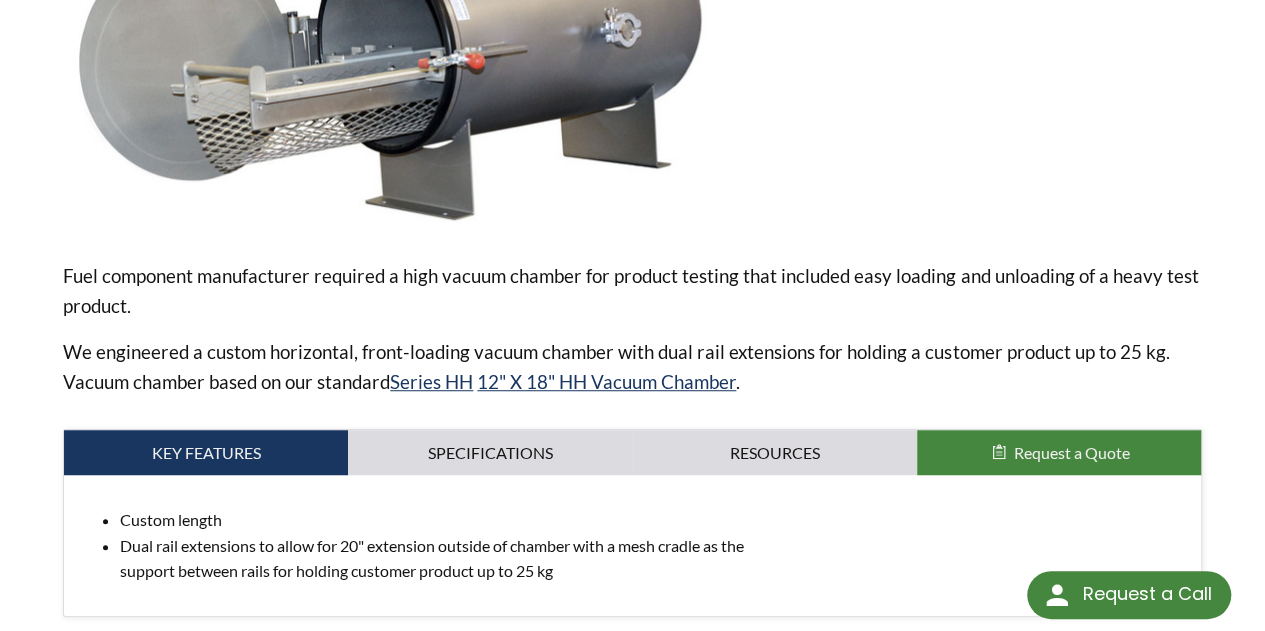 click at bounding box center [396, 41] 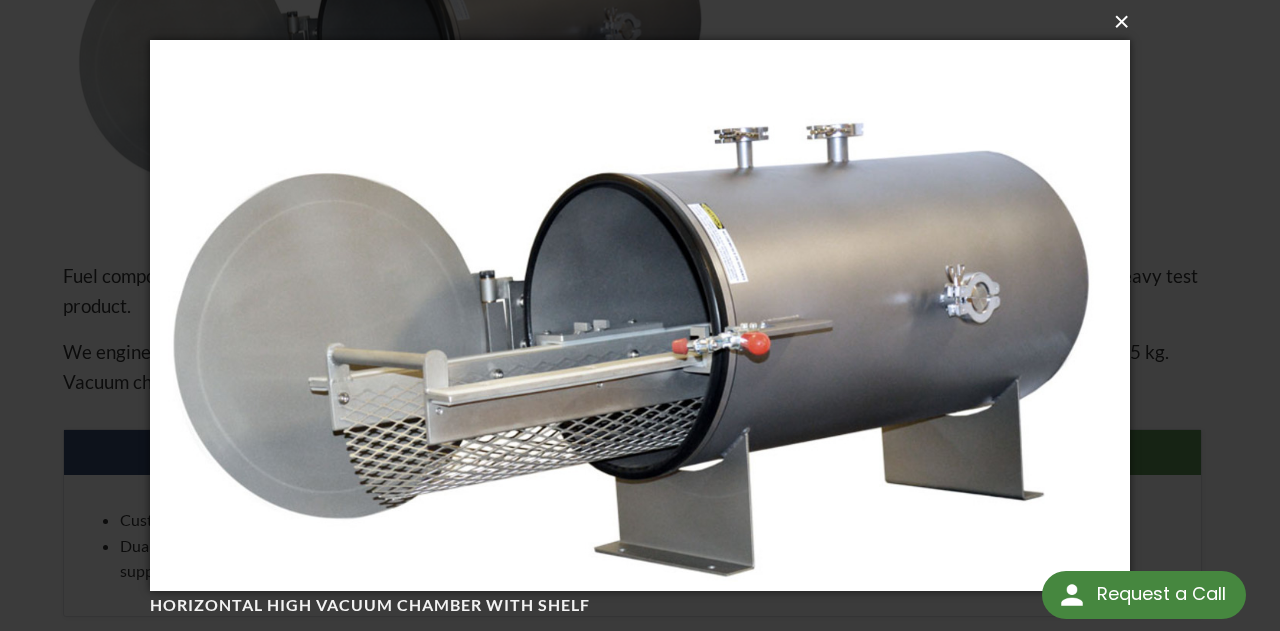 click on "×" at bounding box center [646, 22] 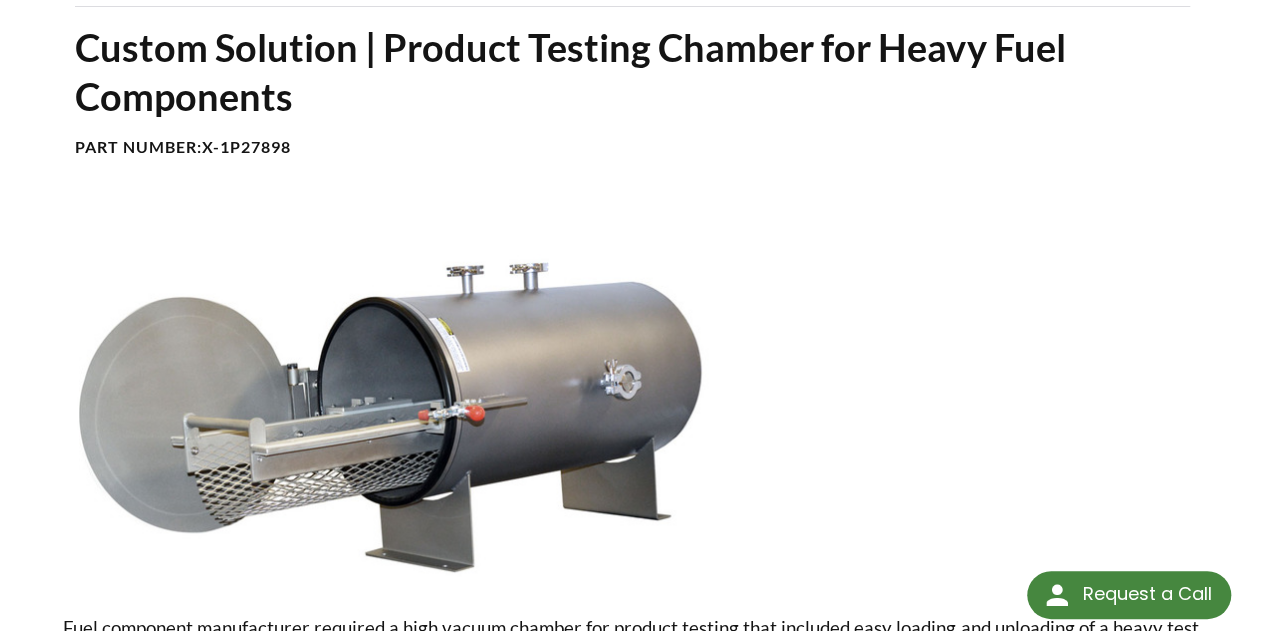 scroll, scrollTop: 0, scrollLeft: 0, axis: both 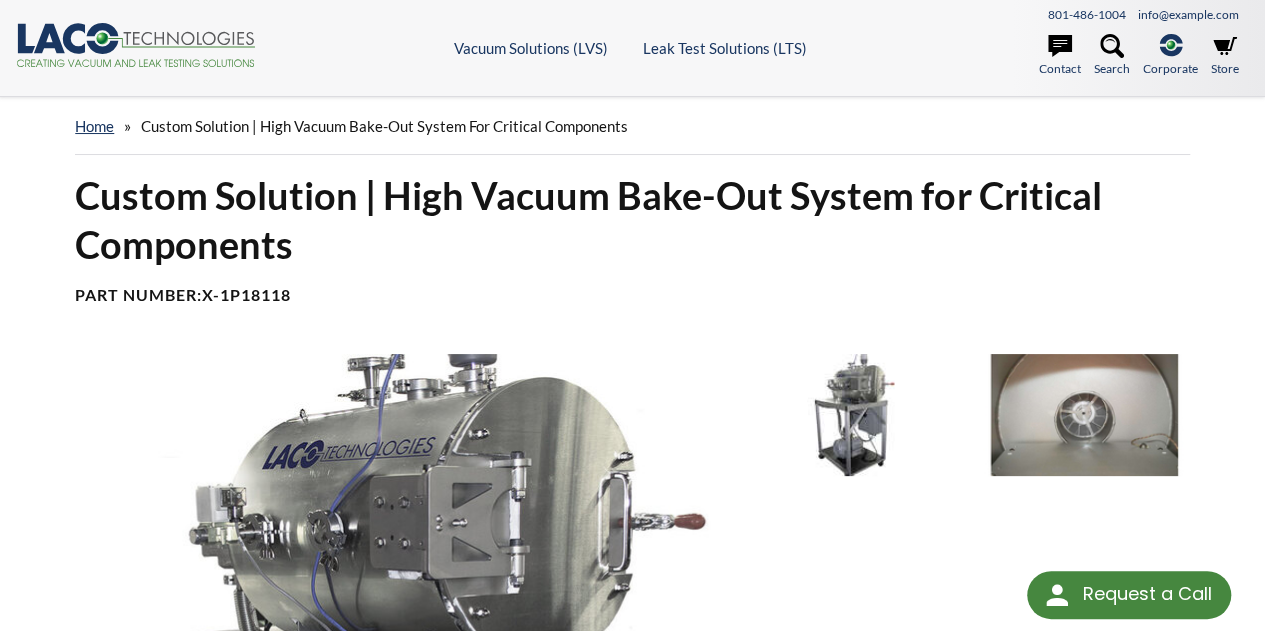 click at bounding box center (855, 415) 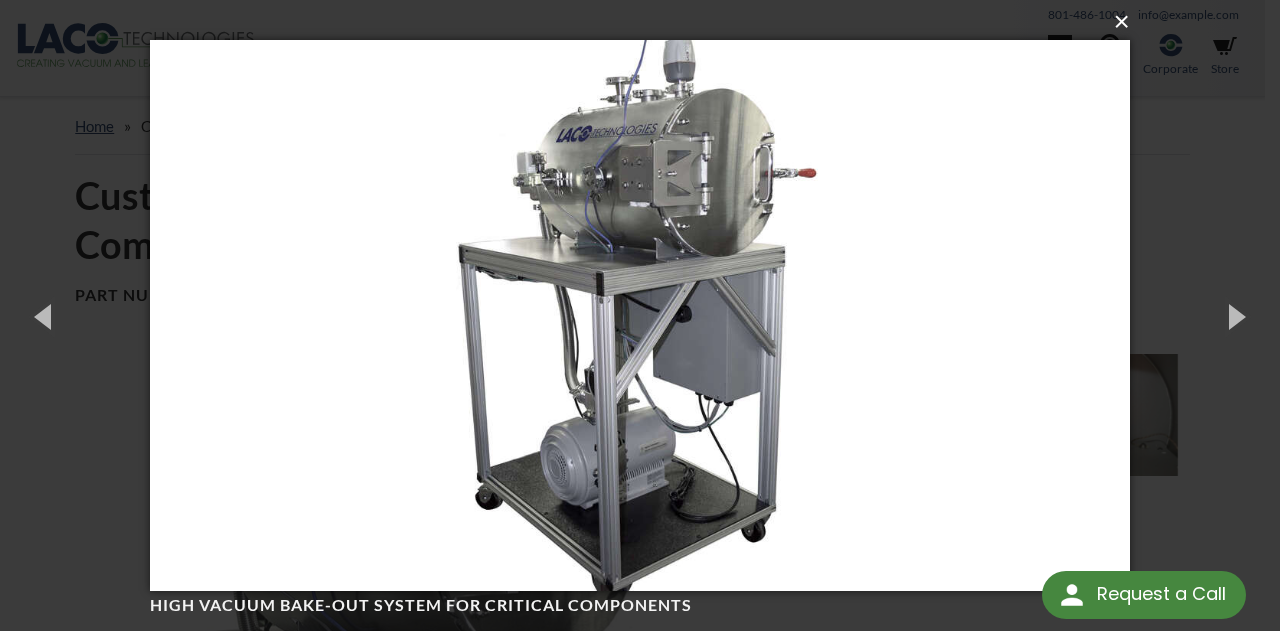 click on "×" at bounding box center [646, 22] 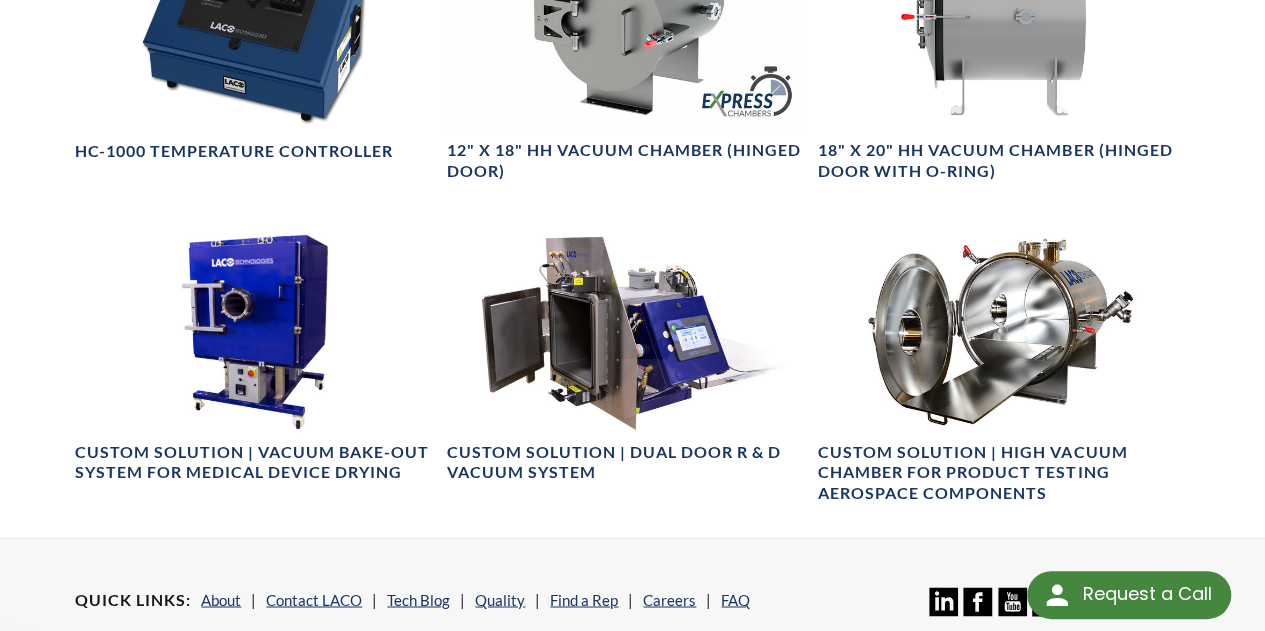 scroll, scrollTop: 1100, scrollLeft: 0, axis: vertical 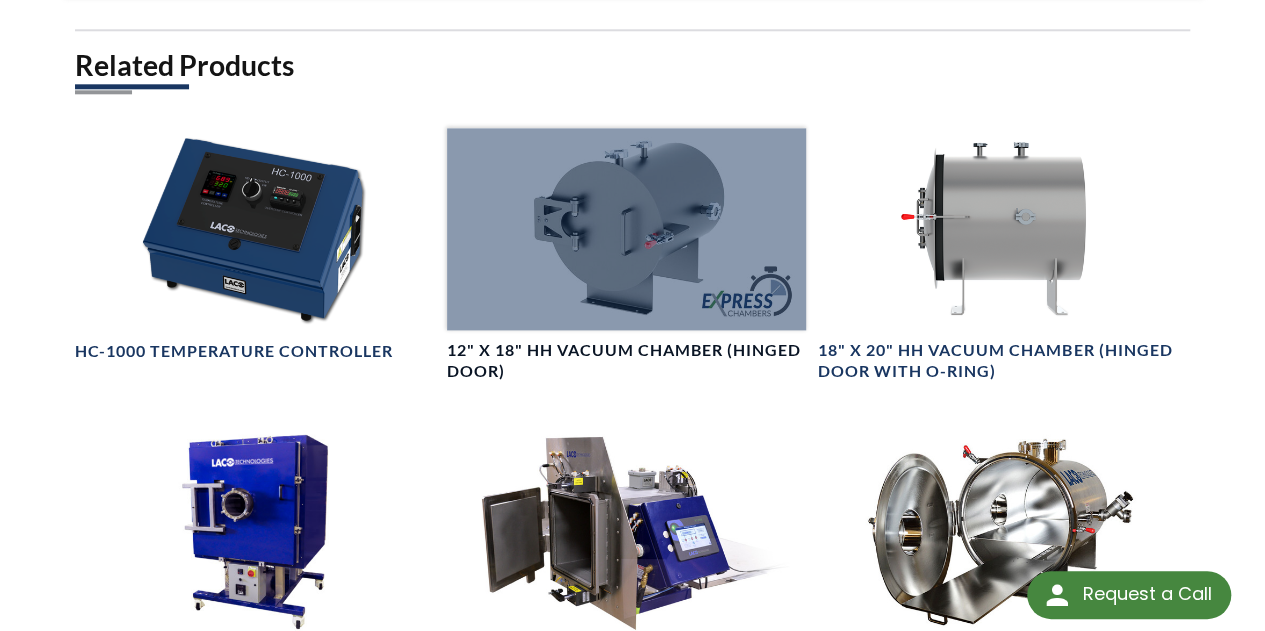 click at bounding box center [626, 229] 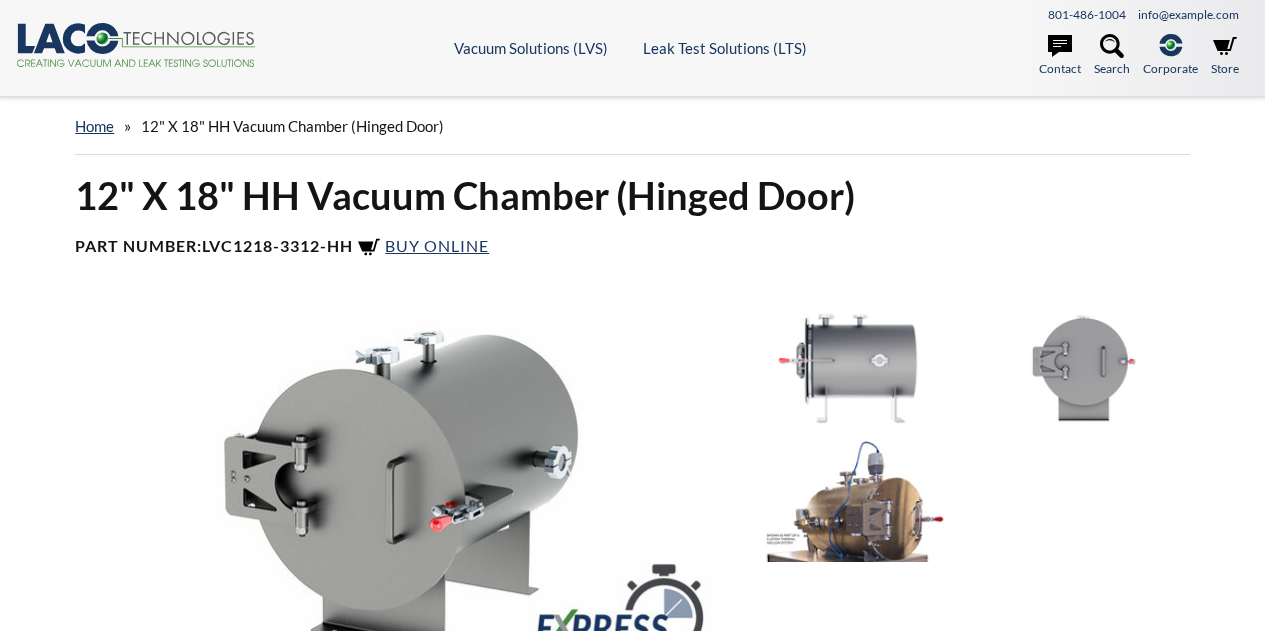 scroll, scrollTop: 0, scrollLeft: 0, axis: both 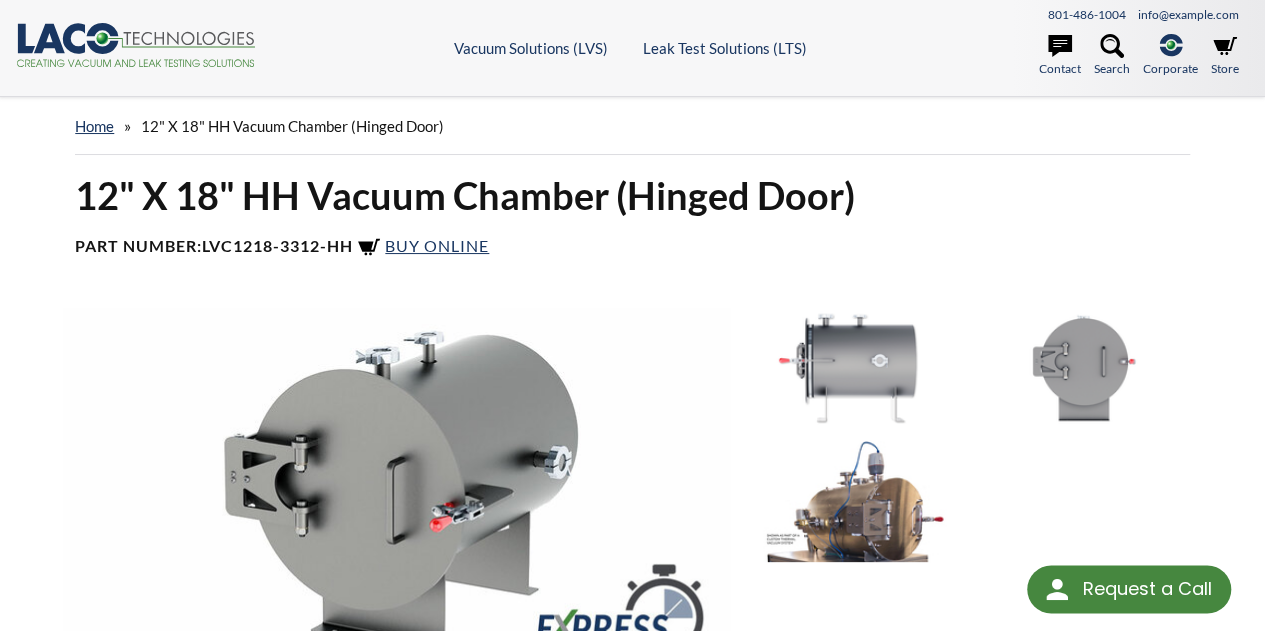 select 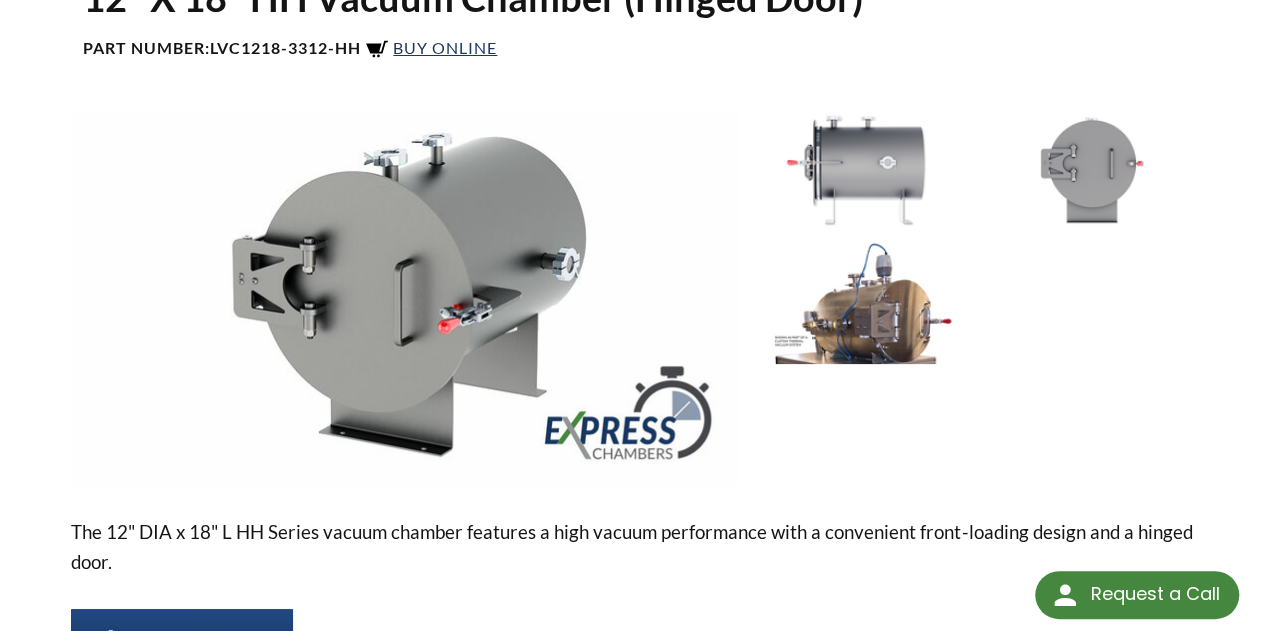scroll, scrollTop: 300, scrollLeft: 0, axis: vertical 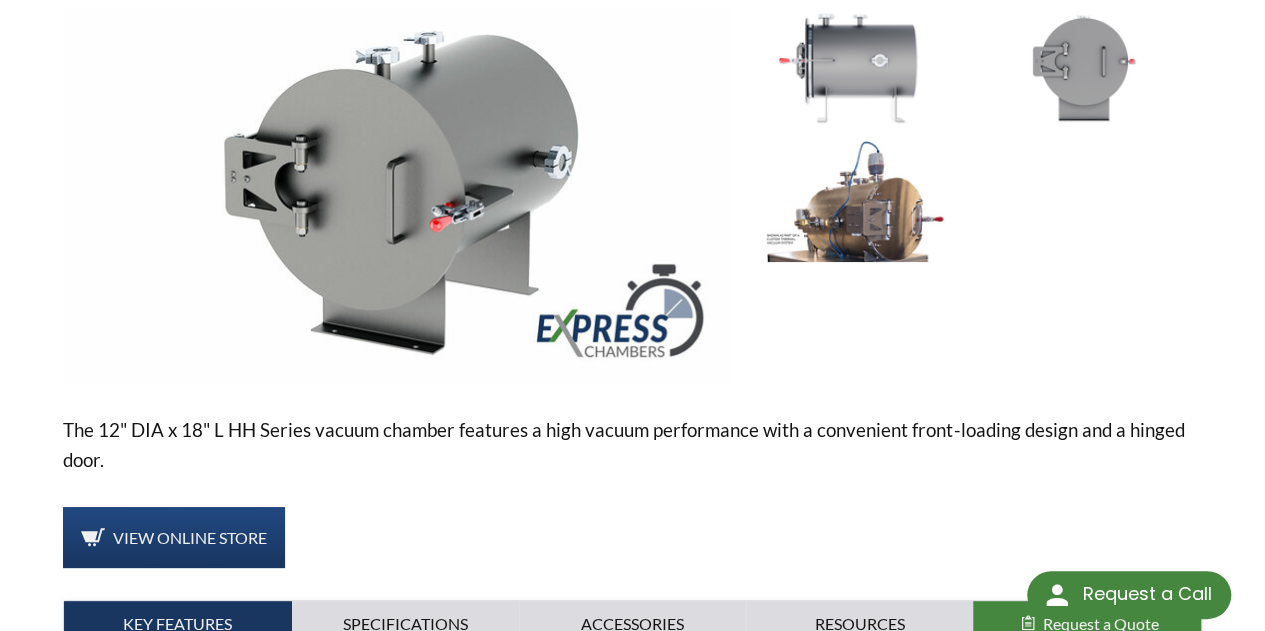 click at bounding box center [855, 201] 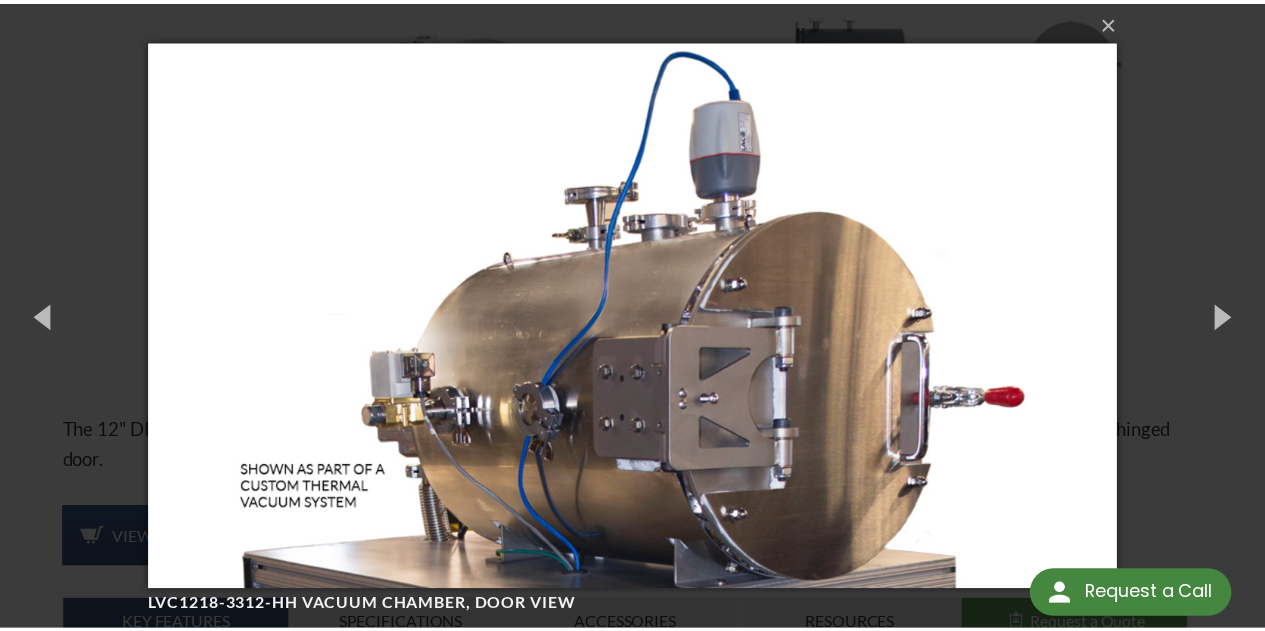scroll, scrollTop: 0, scrollLeft: 0, axis: both 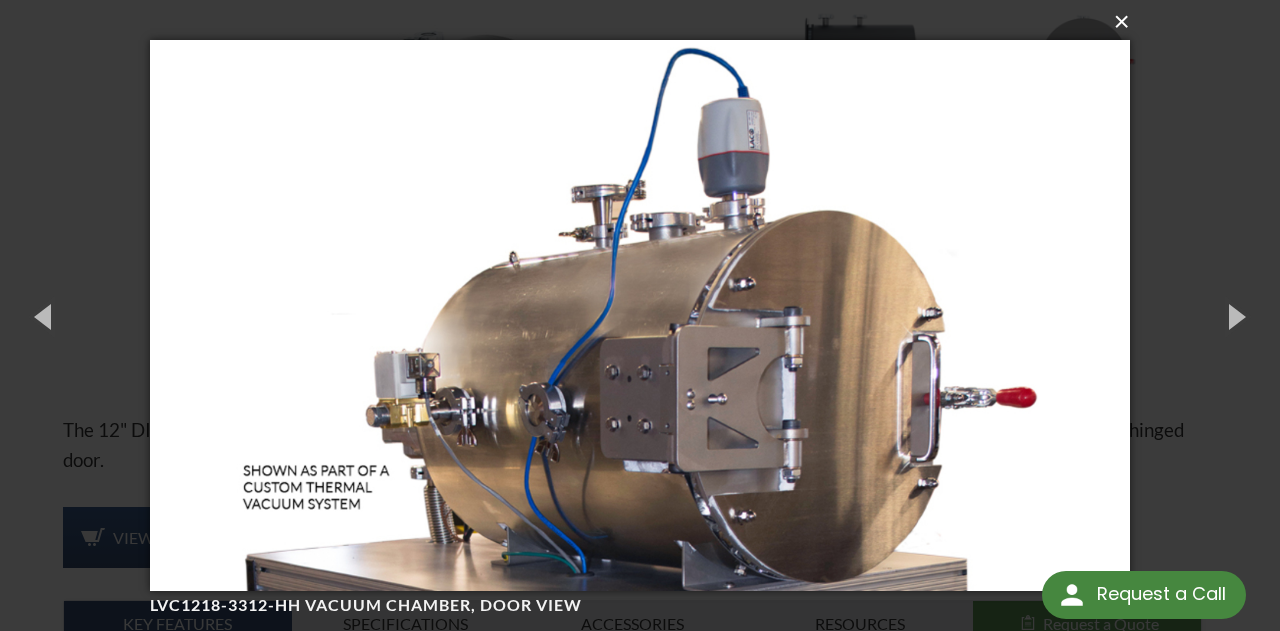 click on "×" at bounding box center (646, 22) 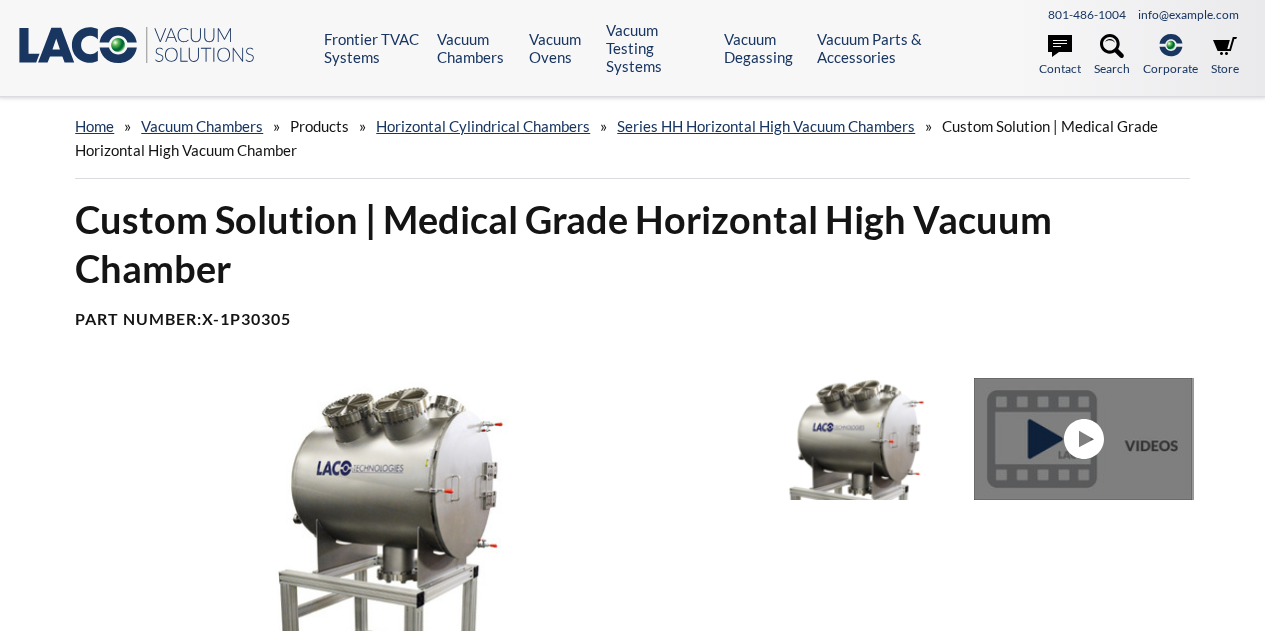 scroll, scrollTop: 0, scrollLeft: 0, axis: both 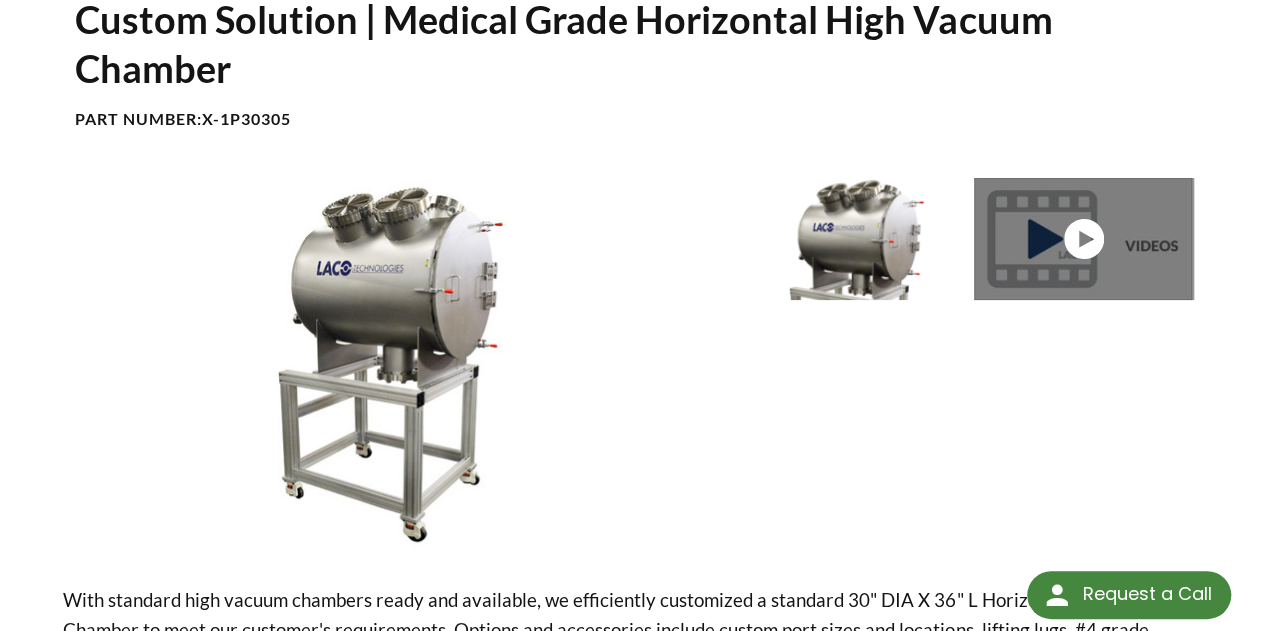 click at bounding box center (396, 365) 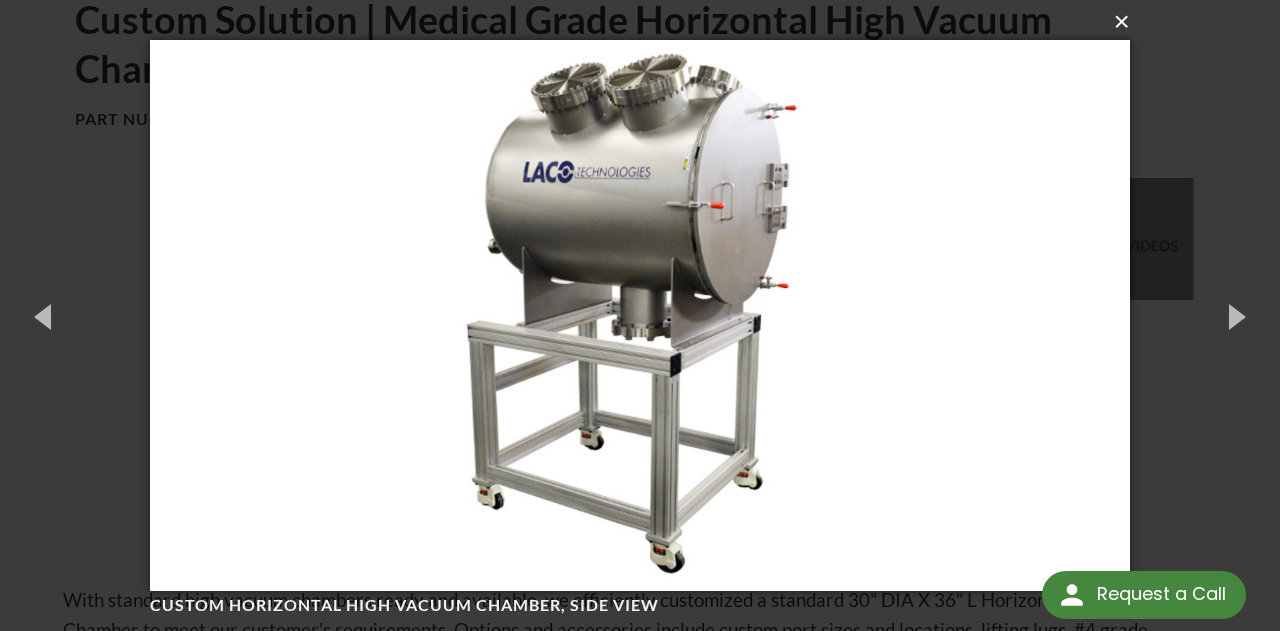 click on "×" at bounding box center [646, 22] 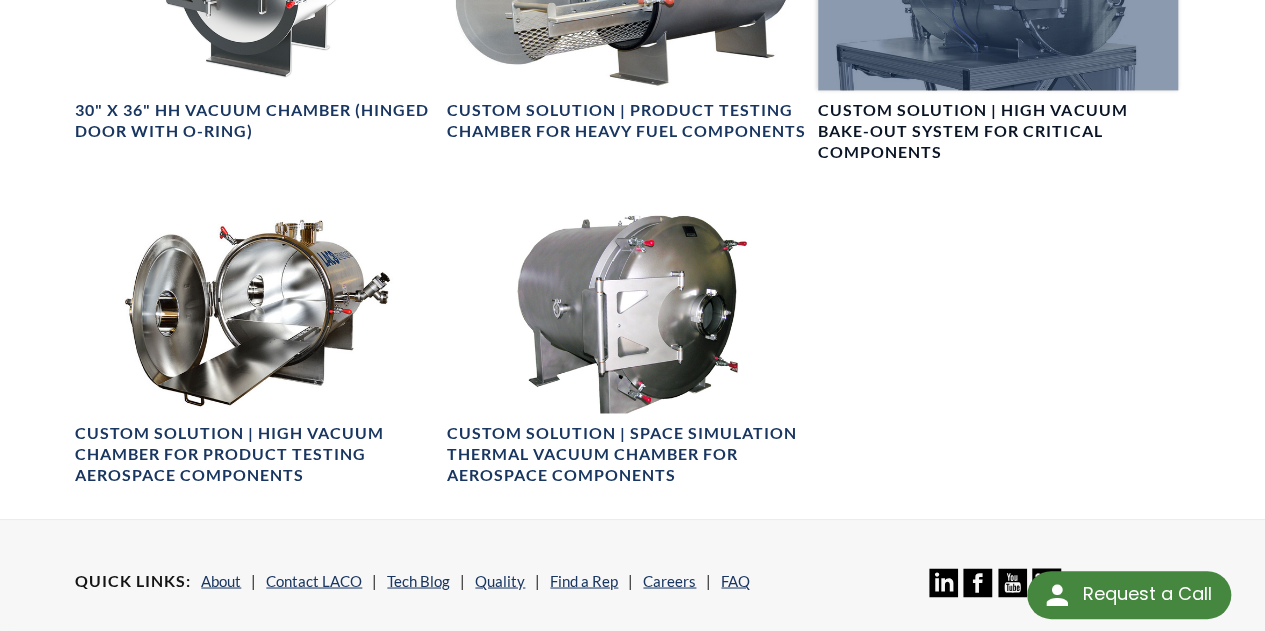 scroll, scrollTop: 1300, scrollLeft: 0, axis: vertical 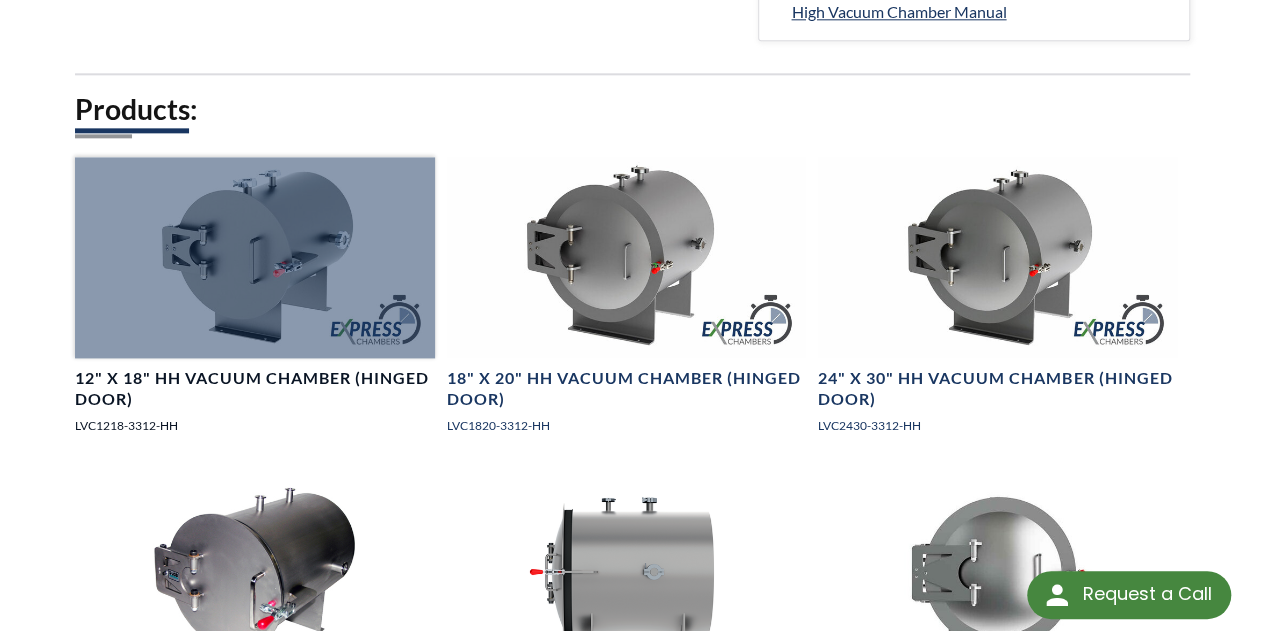 click at bounding box center [254, 258] 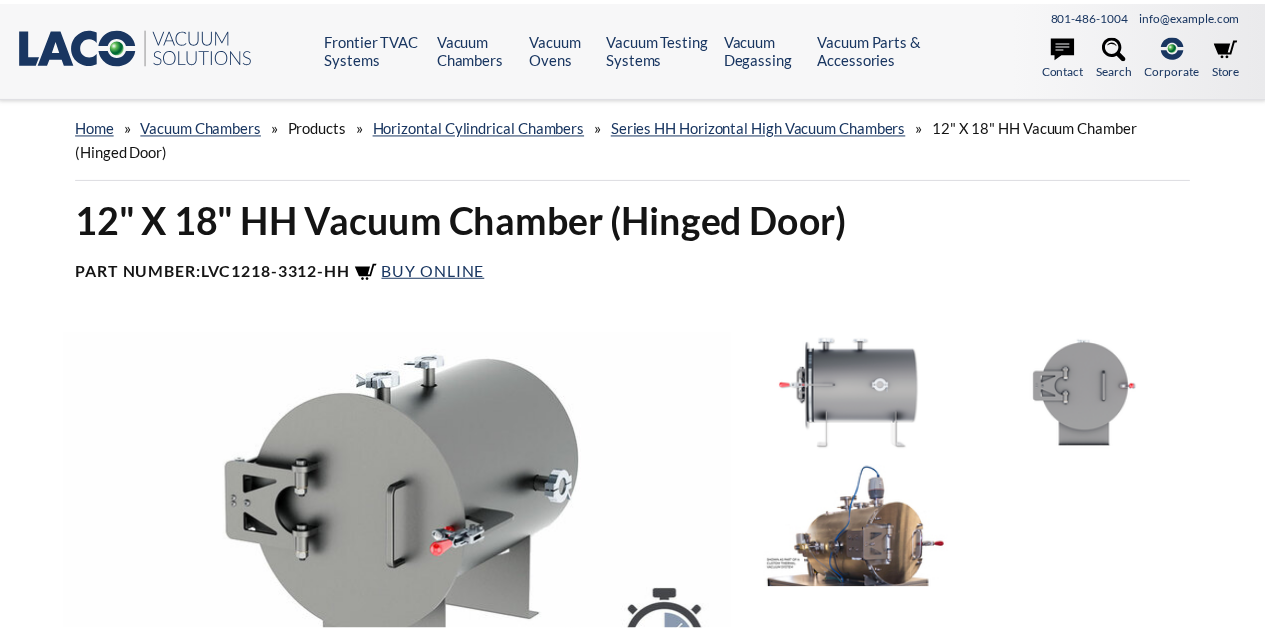 scroll, scrollTop: 0, scrollLeft: 0, axis: both 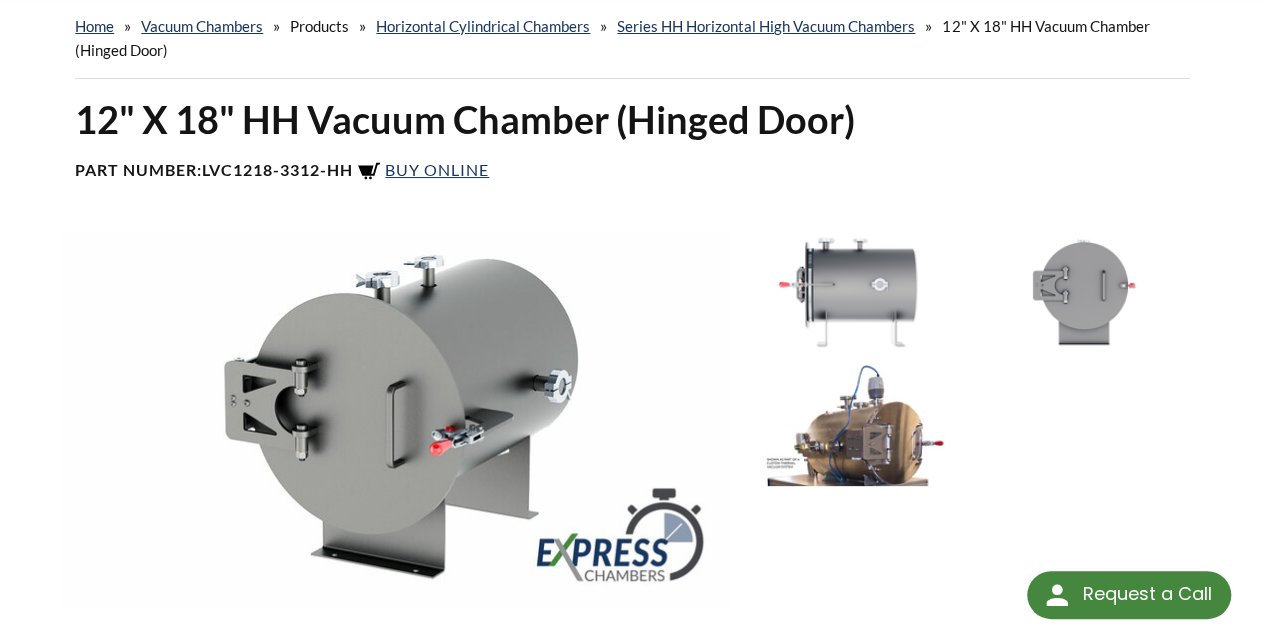 click at bounding box center (855, 425) 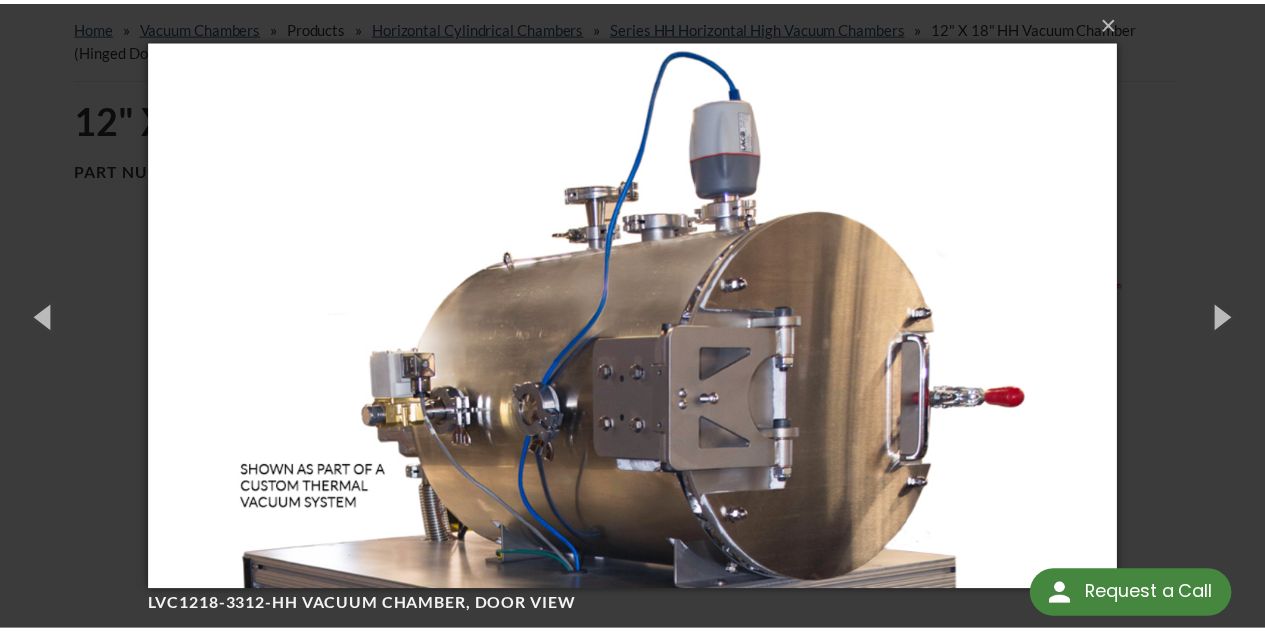 scroll, scrollTop: 0, scrollLeft: 0, axis: both 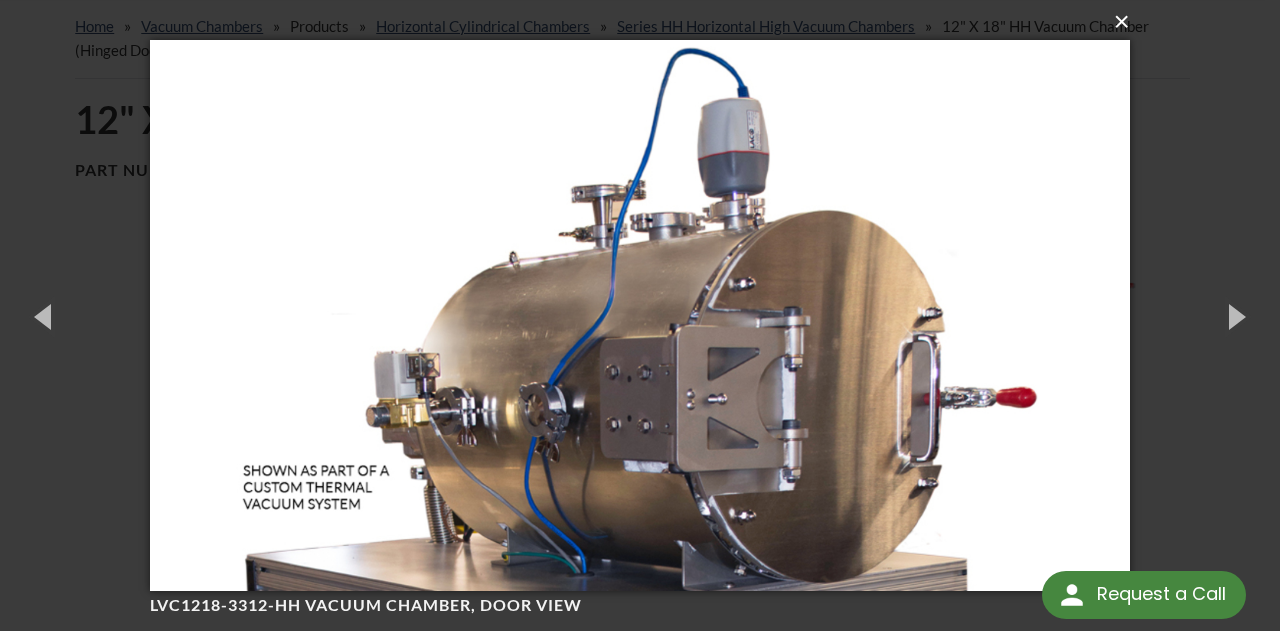 click on "×" at bounding box center (646, 22) 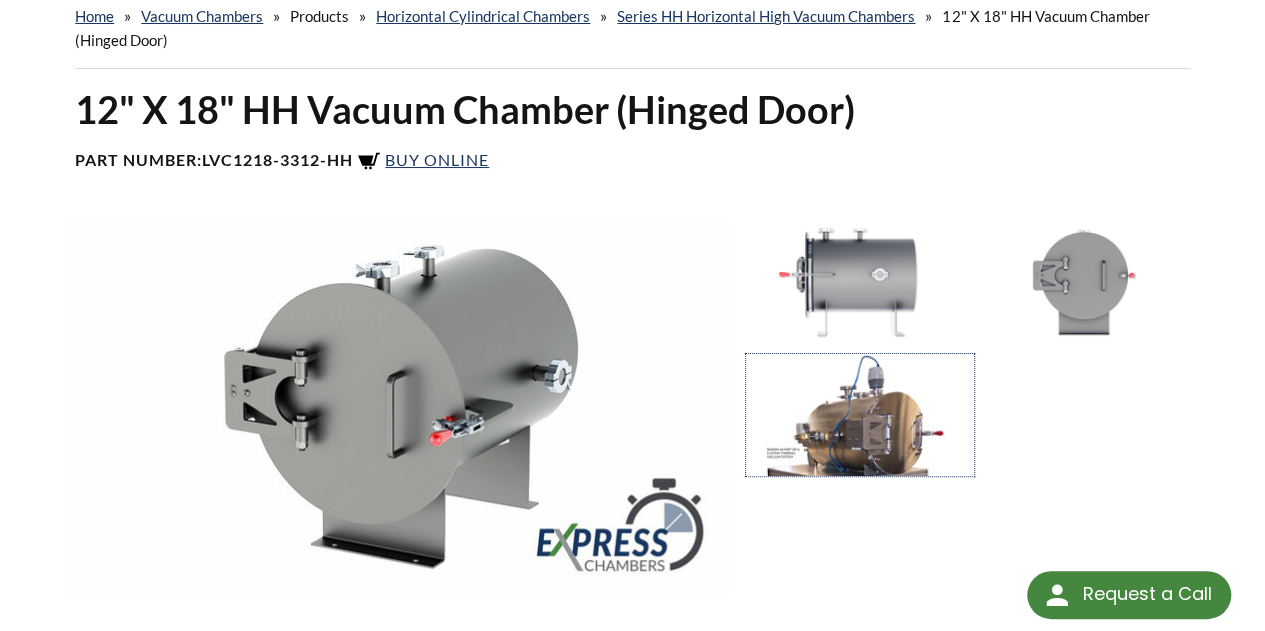 scroll, scrollTop: 0, scrollLeft: 0, axis: both 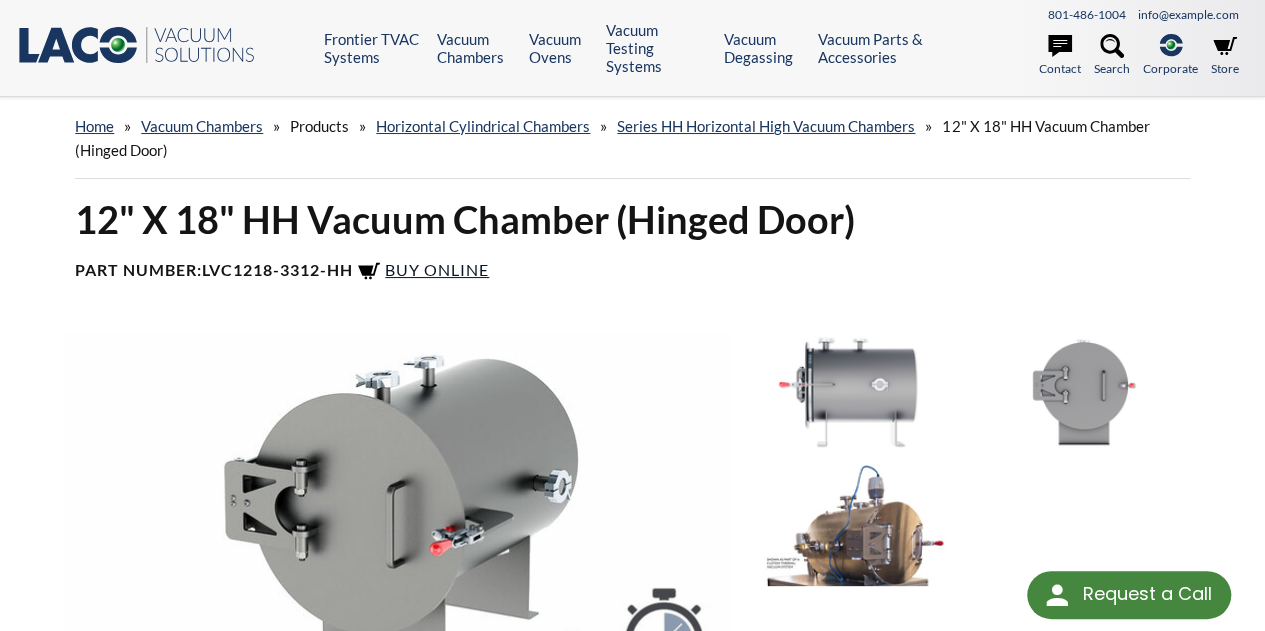 click on "Buy Online" at bounding box center (437, 269) 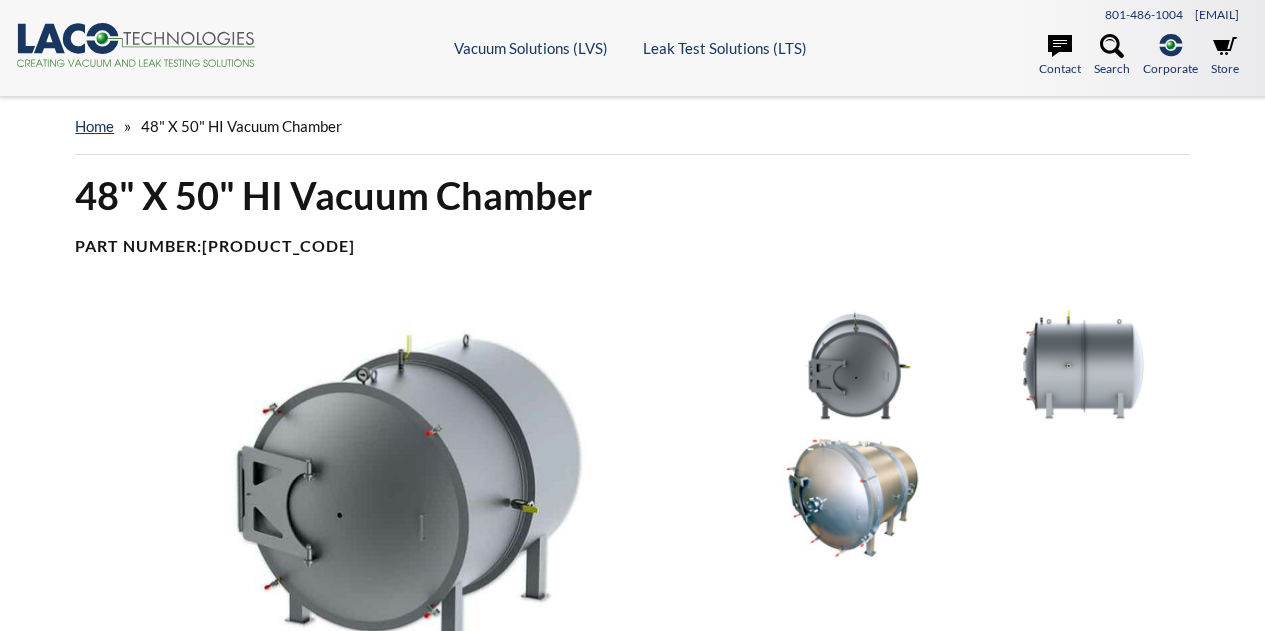scroll, scrollTop: 0, scrollLeft: 0, axis: both 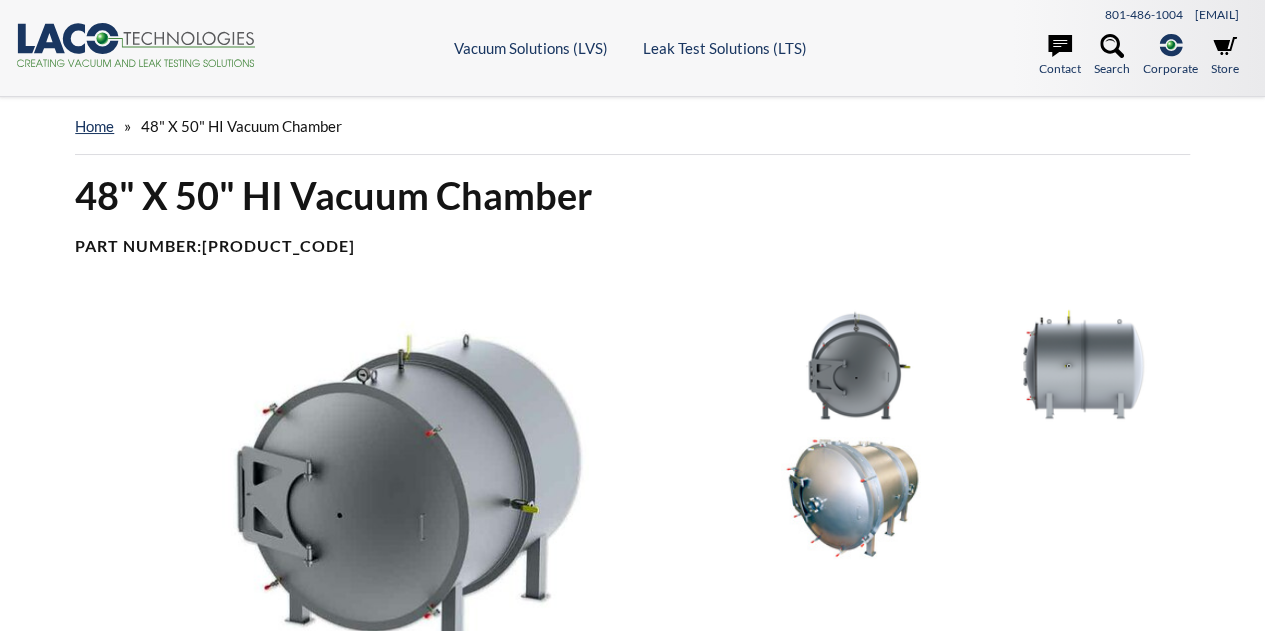 select 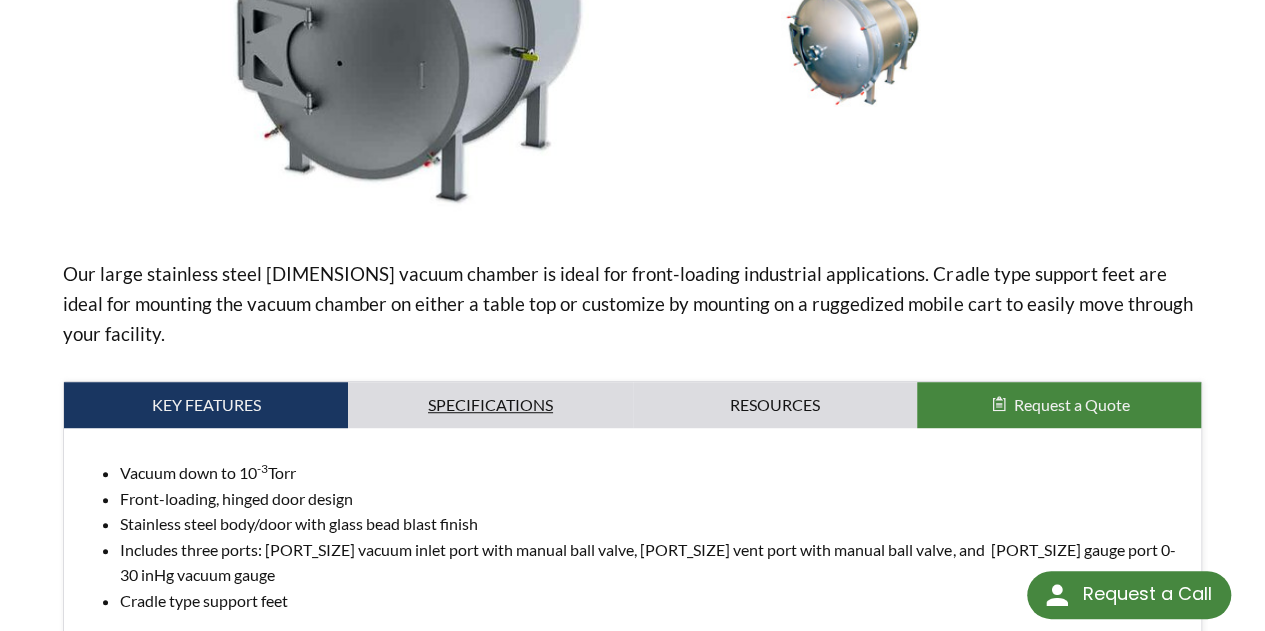 scroll, scrollTop: 100, scrollLeft: 0, axis: vertical 